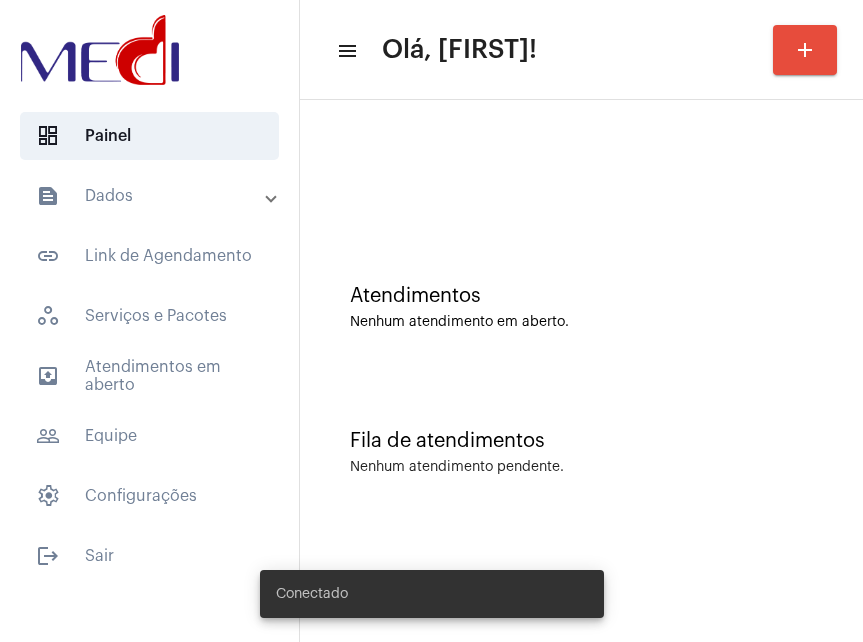 scroll, scrollTop: 0, scrollLeft: 0, axis: both 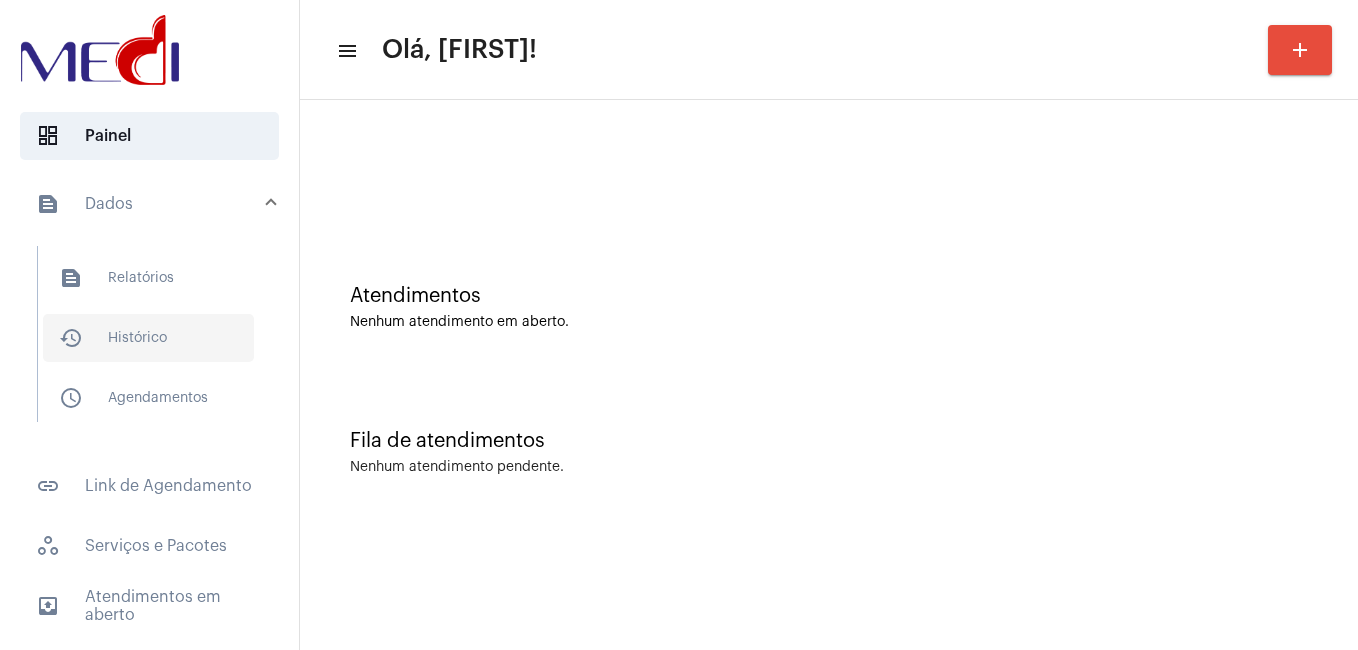 click on "history_outlined  Histórico" at bounding box center [148, 338] 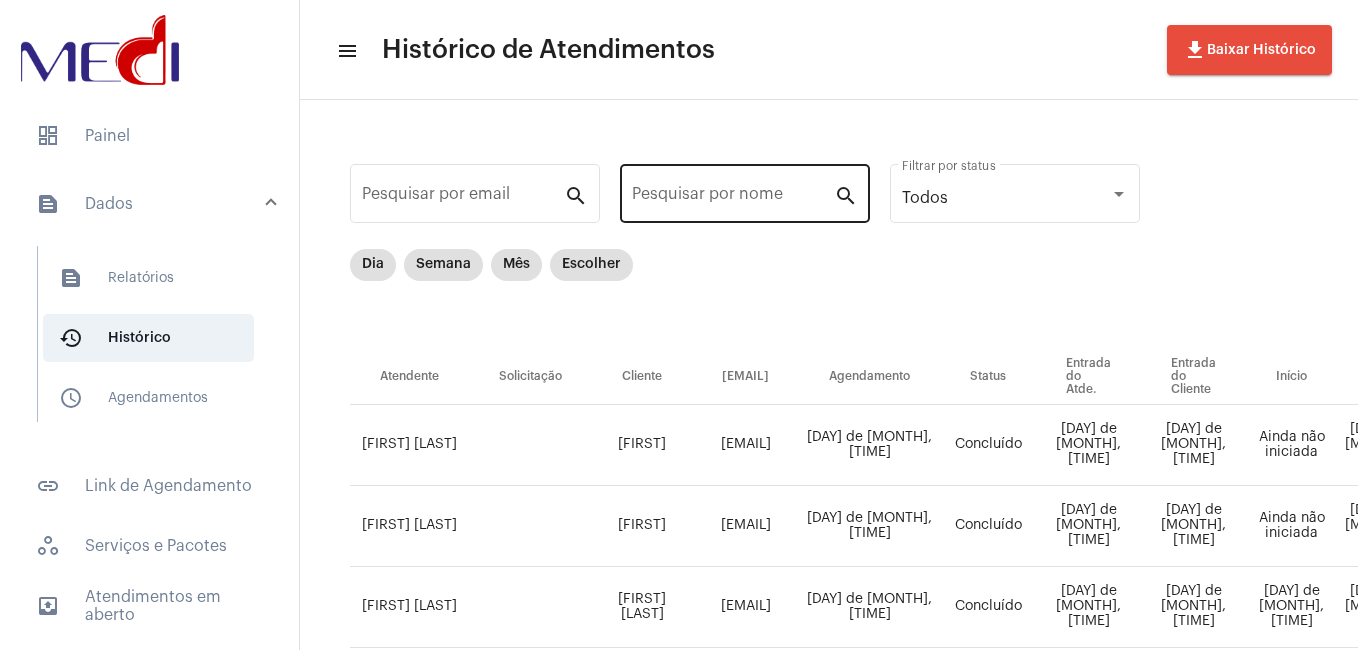 click on "Pesquisar por nome" at bounding box center [733, 198] 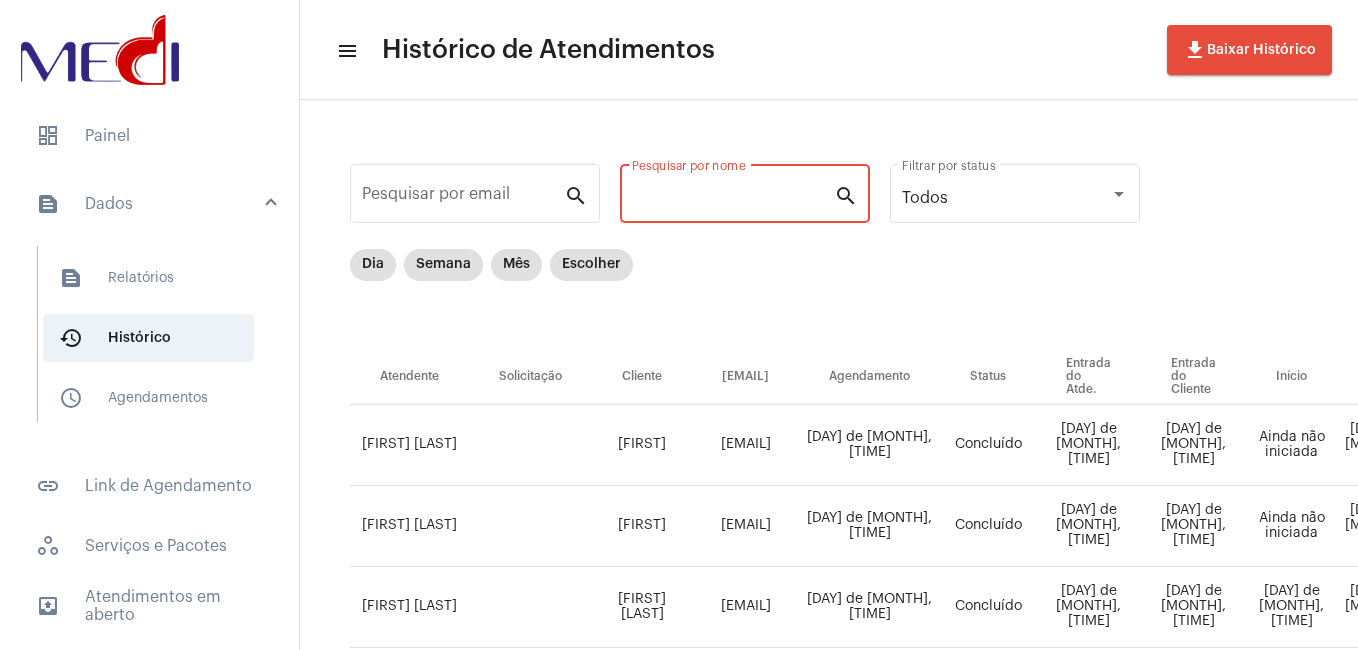 paste on "[FIRST] [LAST]" 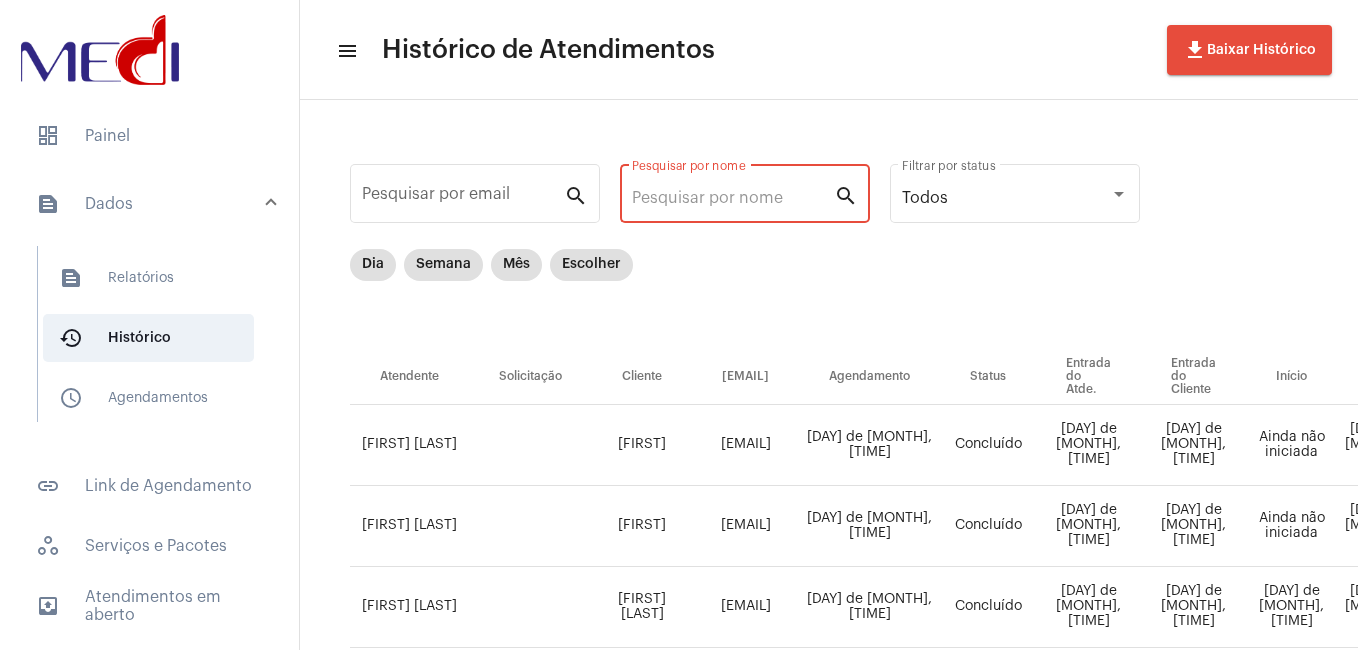 type on "[FIRST] [LAST]" 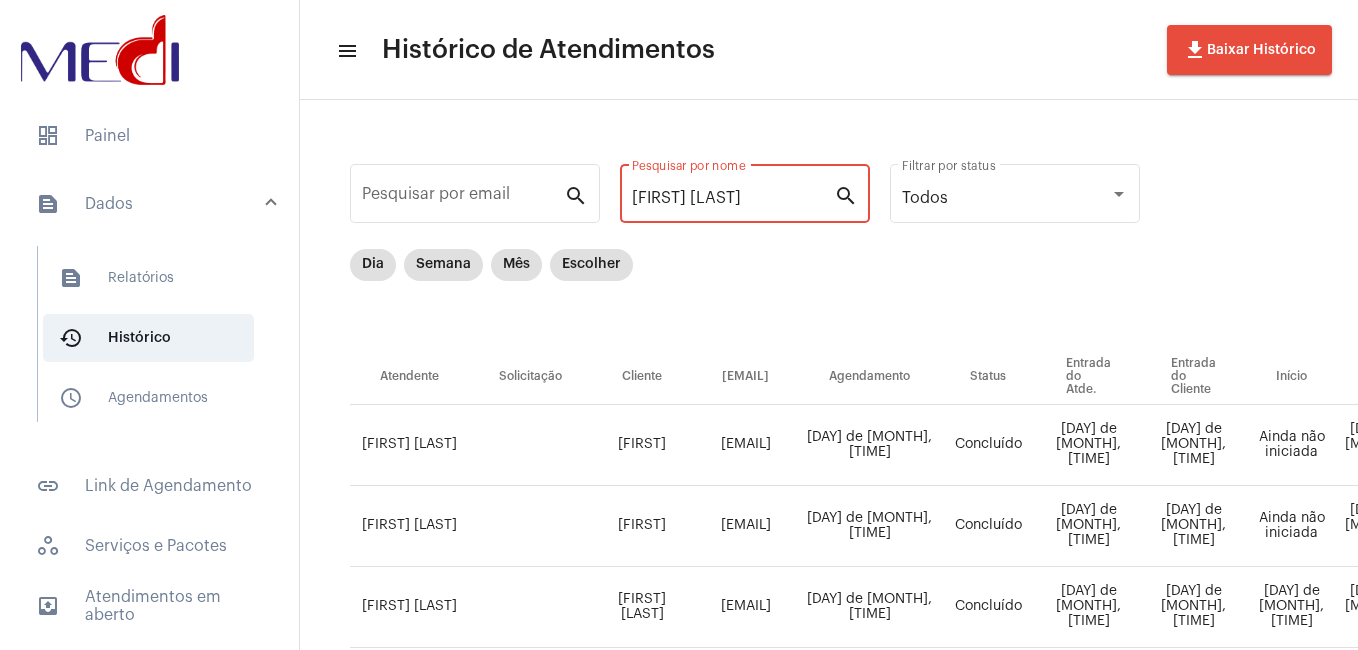 scroll, scrollTop: 0, scrollLeft: 32, axis: horizontal 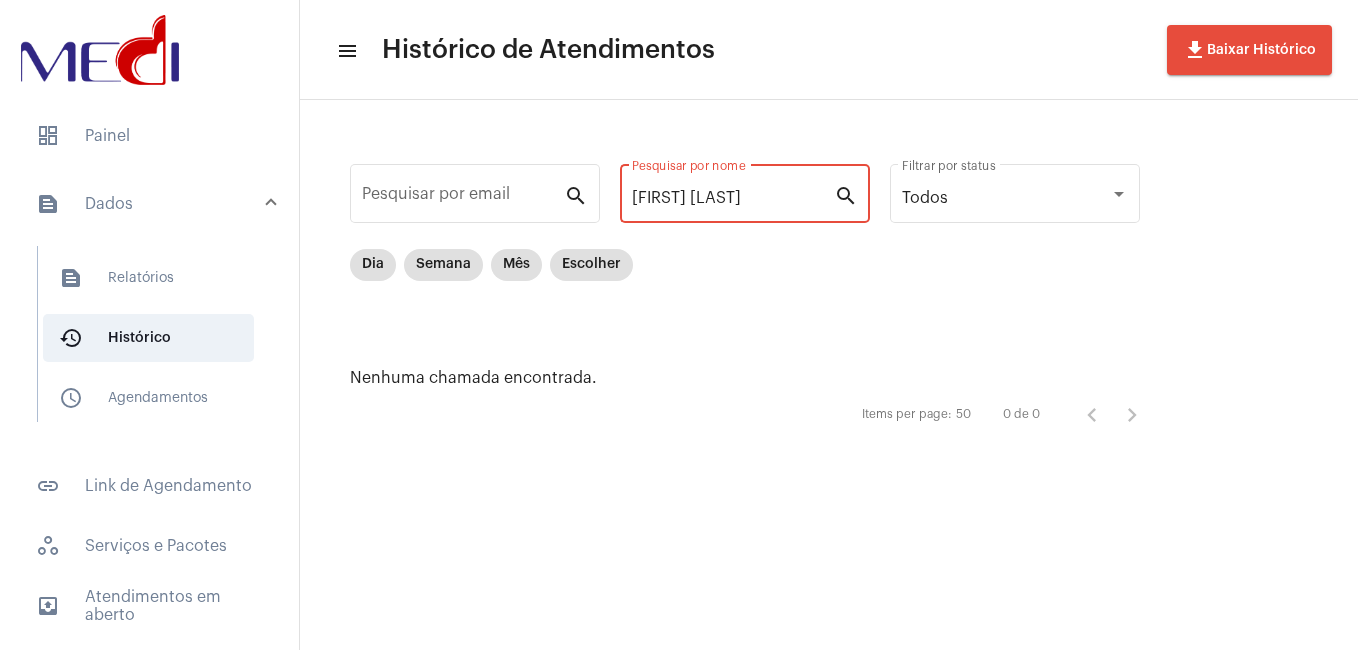 click on "[FIRST] [LAST]" at bounding box center [733, 198] 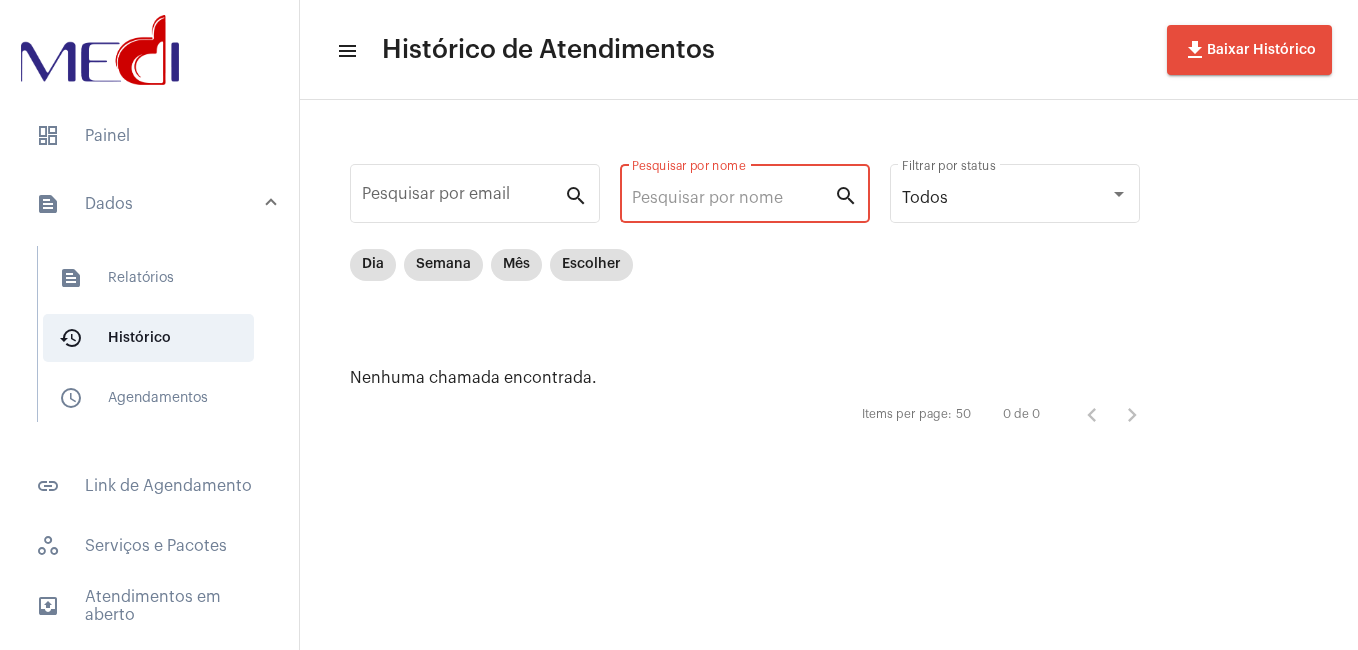 scroll, scrollTop: 0, scrollLeft: 0, axis: both 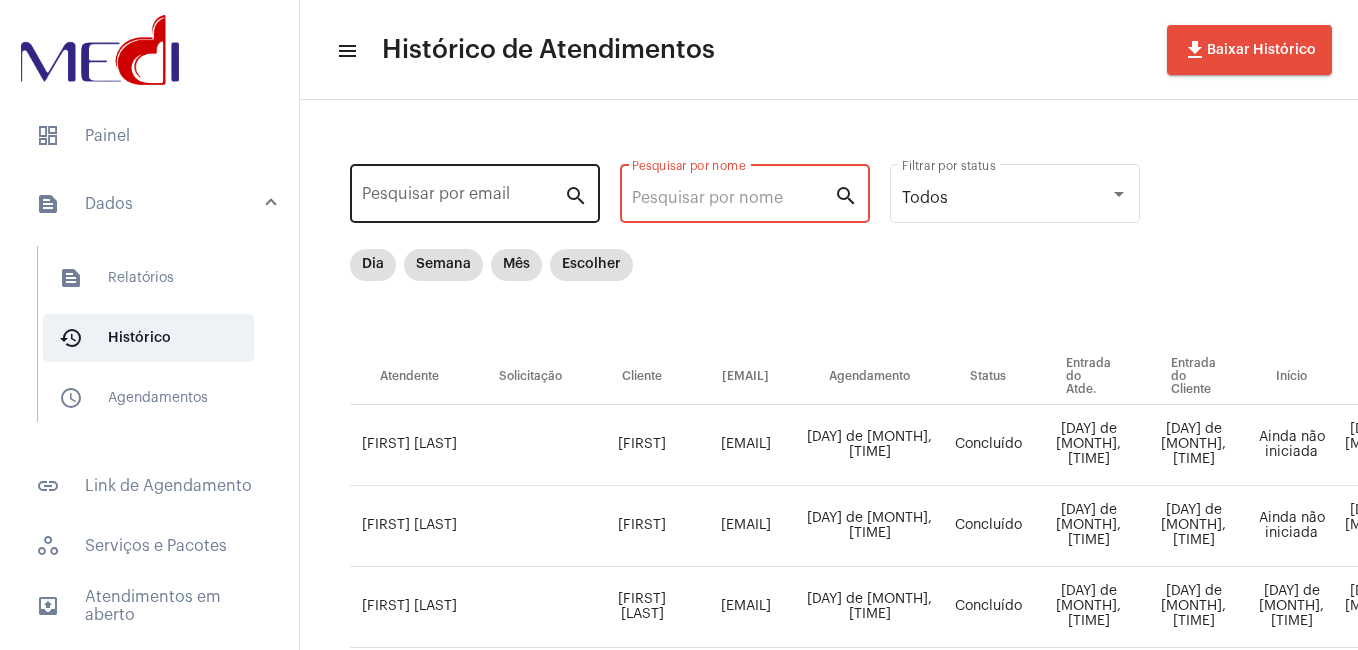 click on "Pesquisar por email" at bounding box center [463, 198] 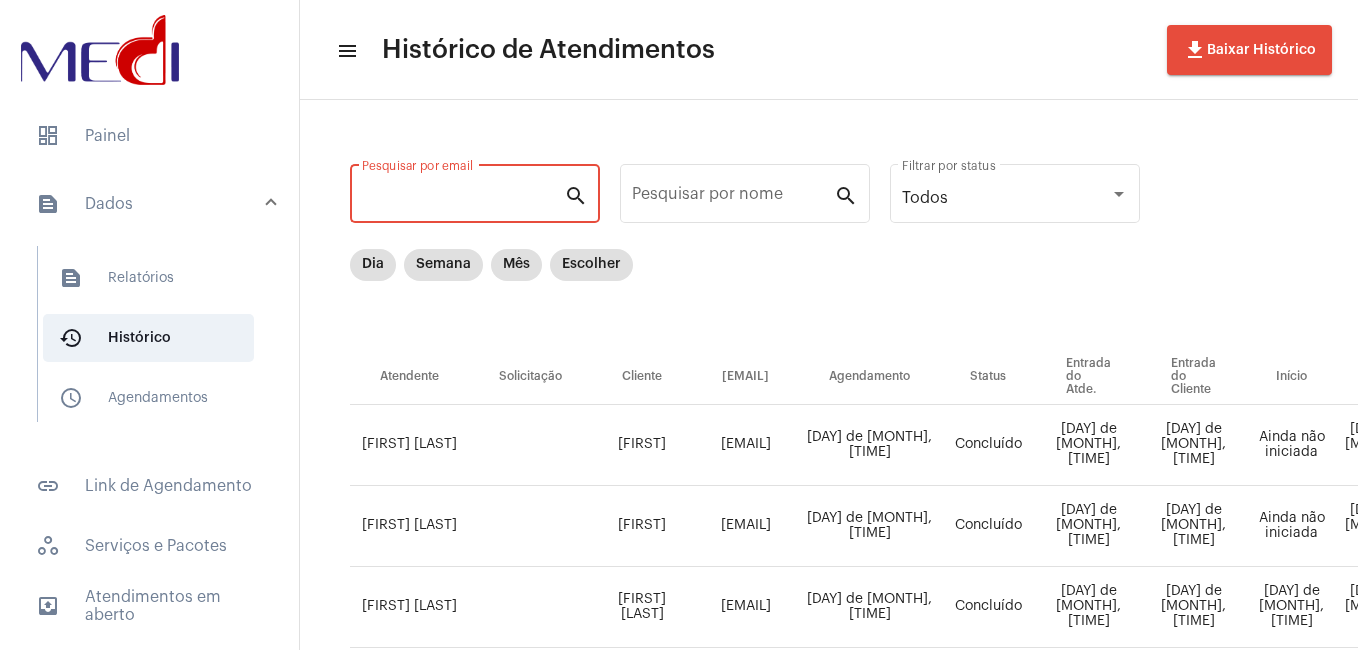 paste on "[EMAIL]" 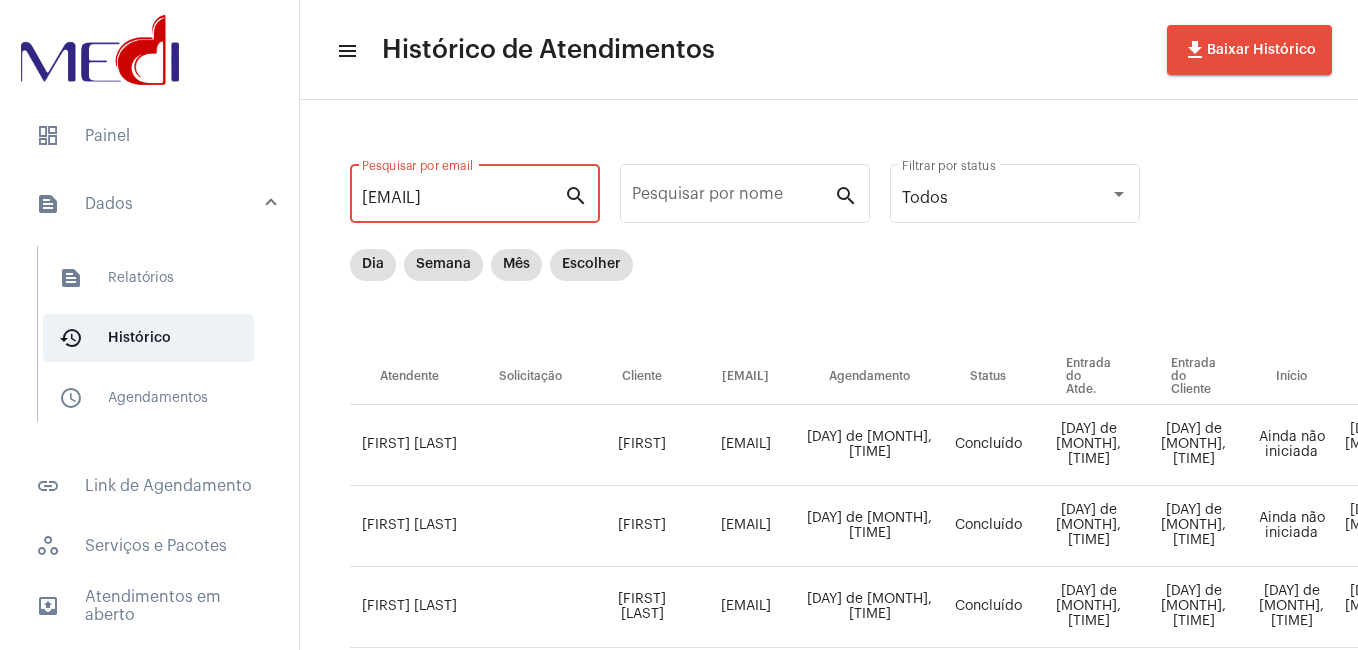 scroll, scrollTop: 0, scrollLeft: 1, axis: horizontal 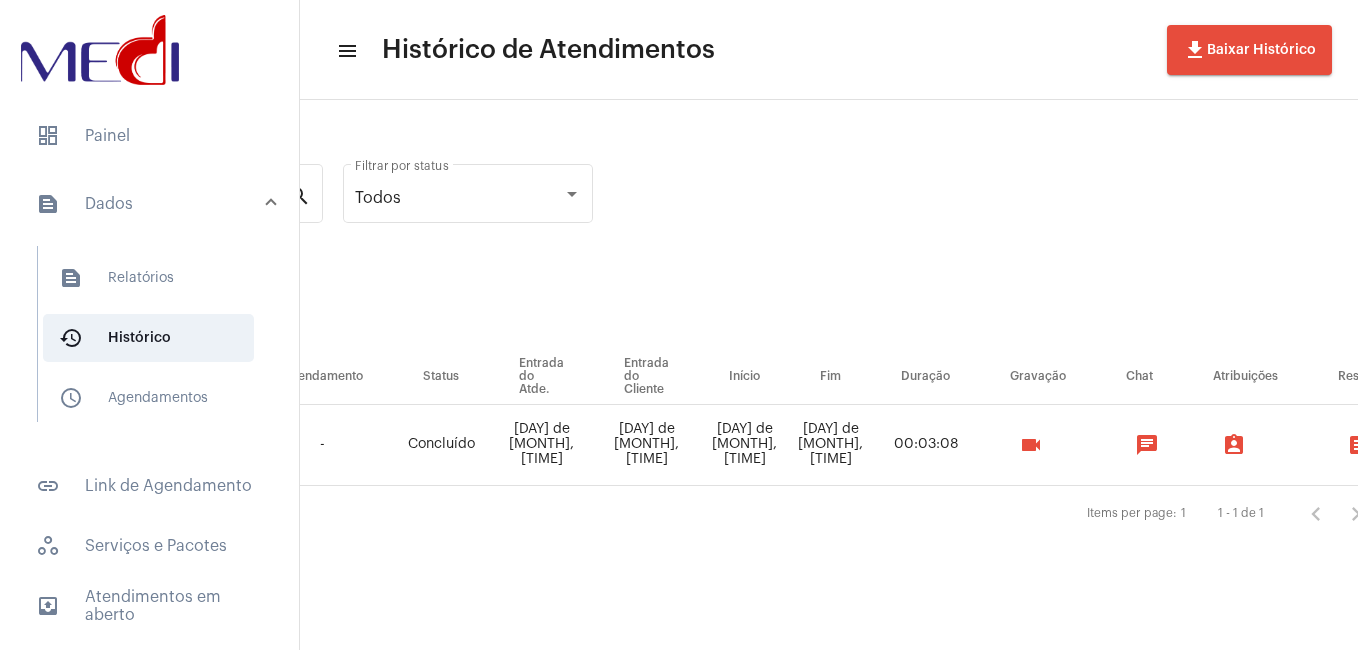 type on "[EMAIL]" 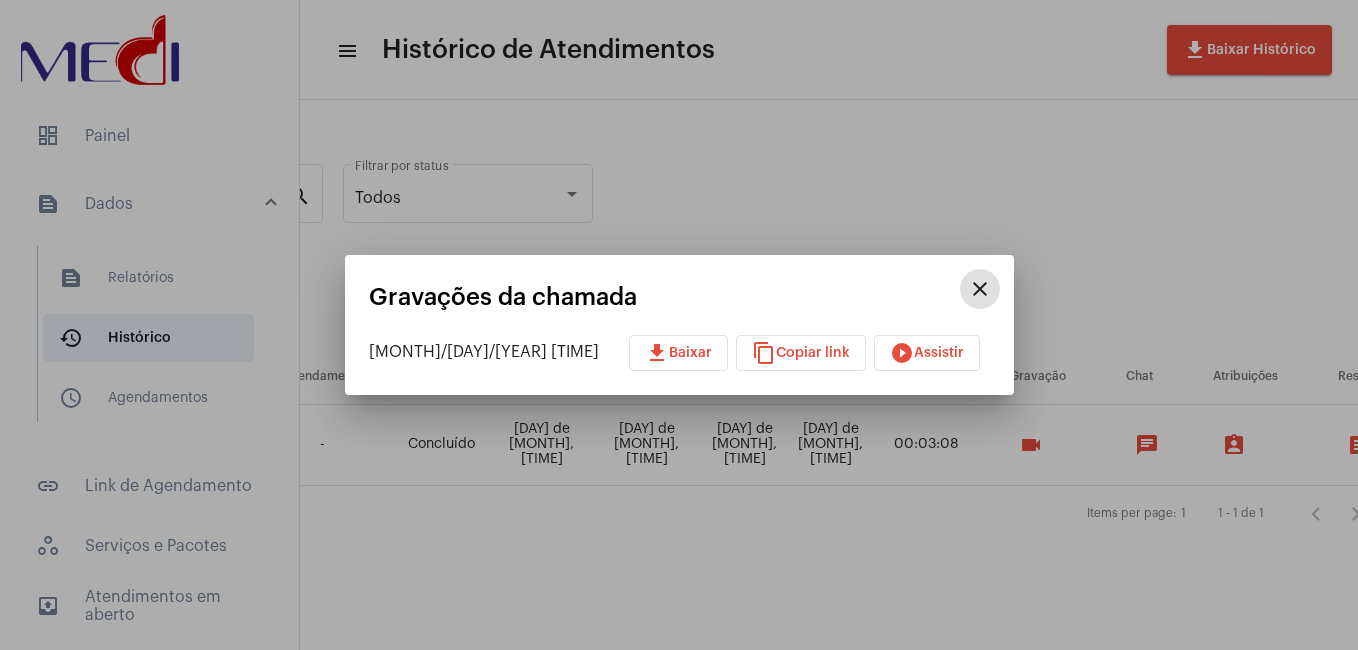 click on "play_circle_filled  Assistir" at bounding box center (927, 353) 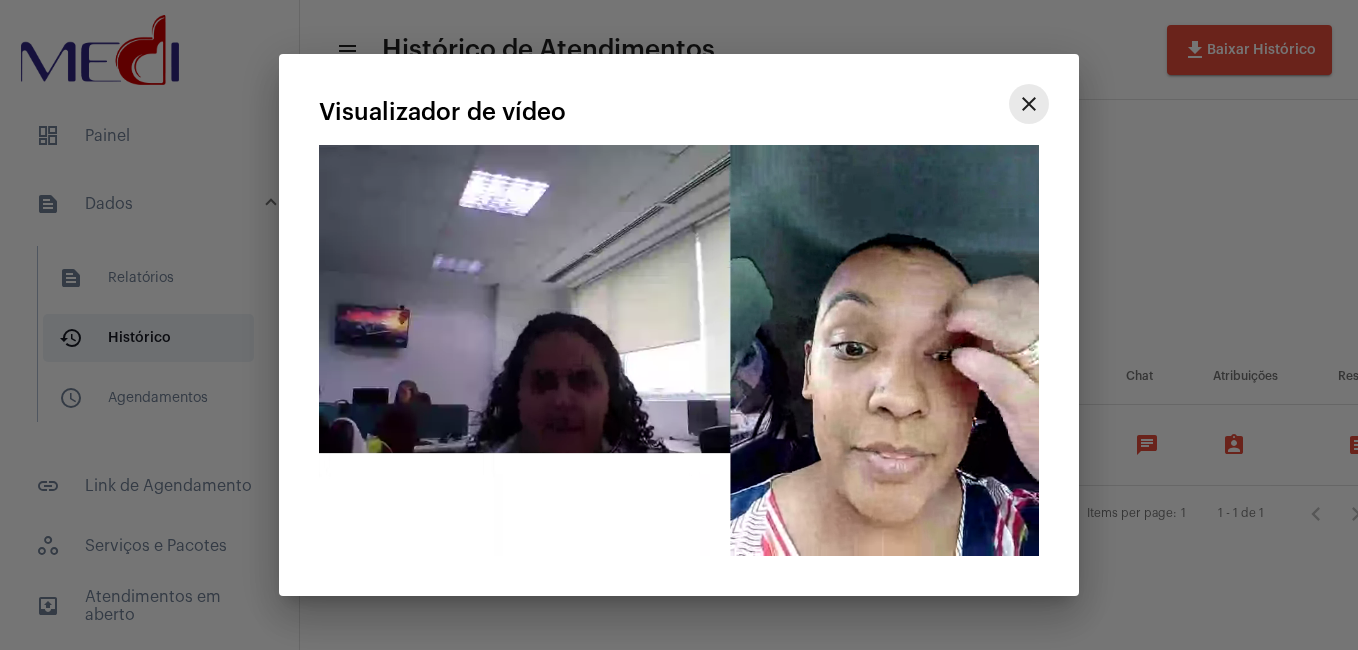 click on "close" at bounding box center (1029, 104) 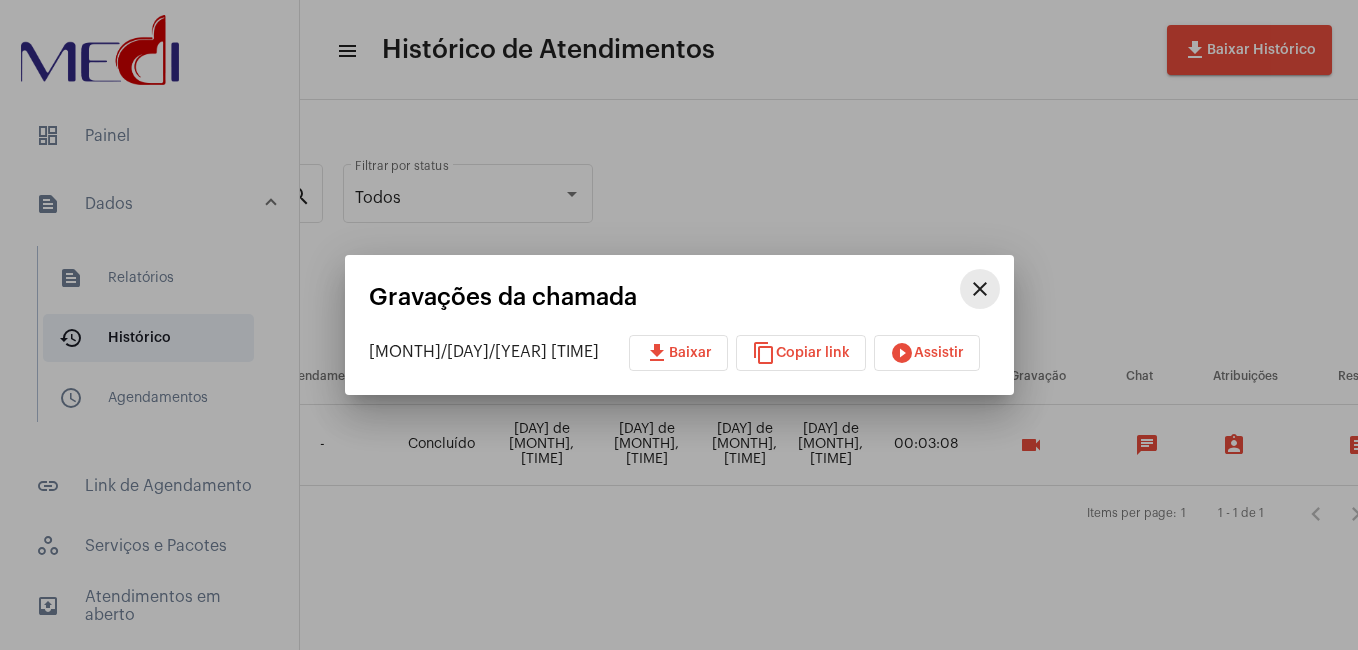 click on "close" at bounding box center [980, 289] 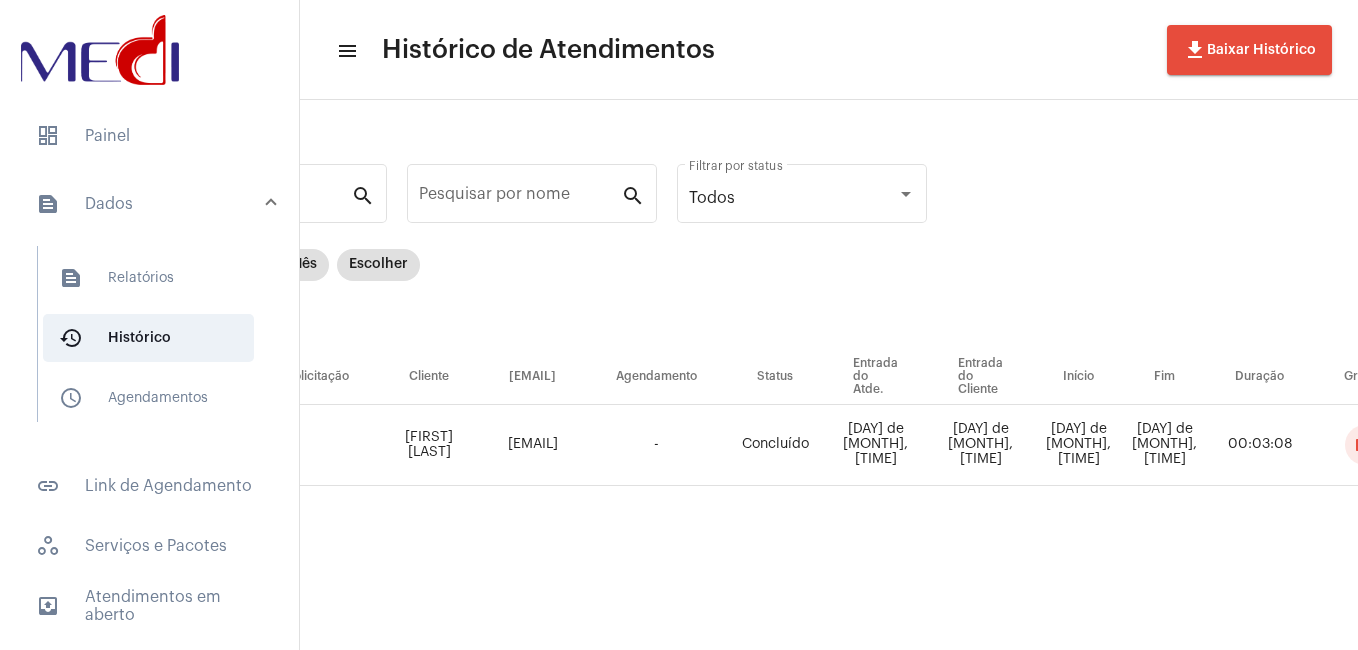 scroll, scrollTop: 0, scrollLeft: 0, axis: both 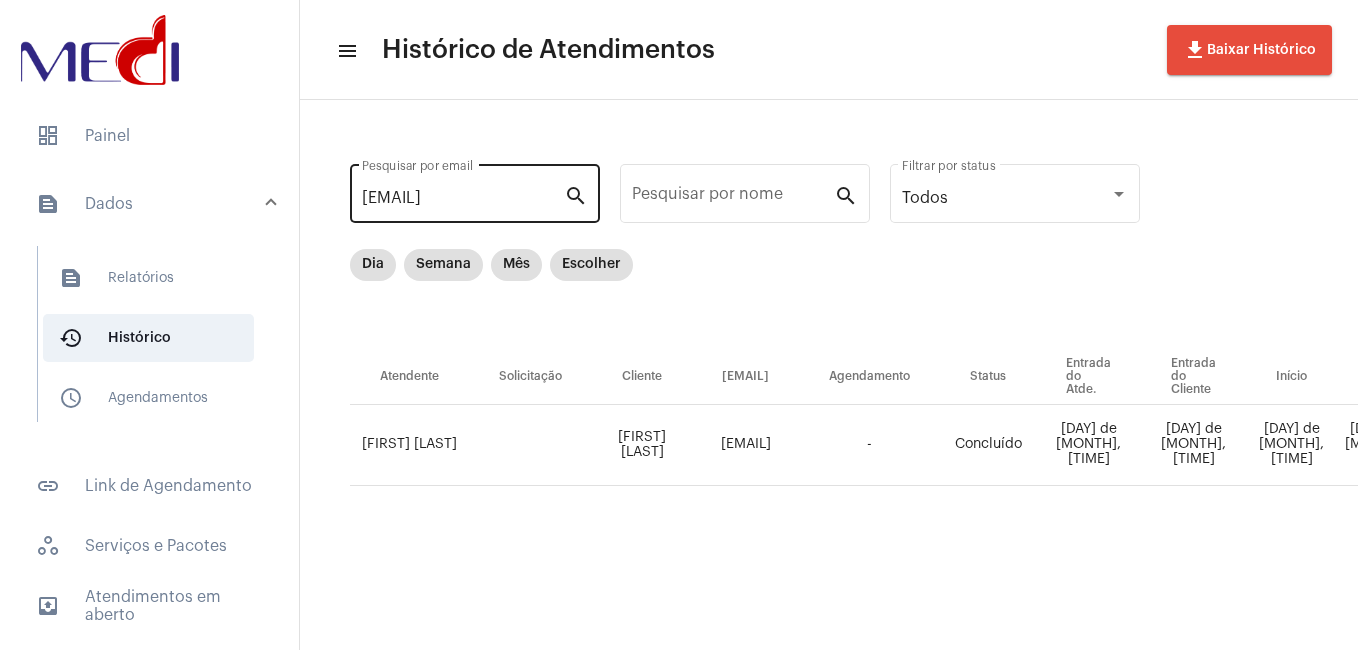 click on "[EMAIL]" 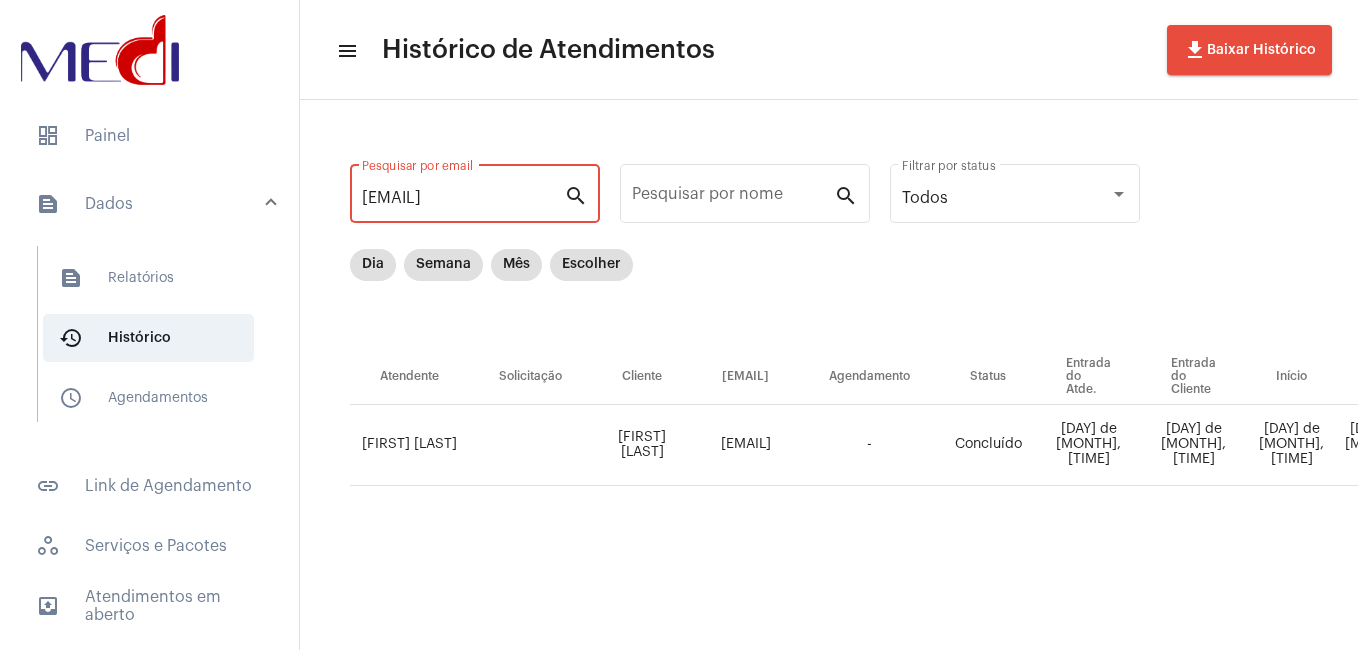 click on "[EMAIL]" at bounding box center [463, 198] 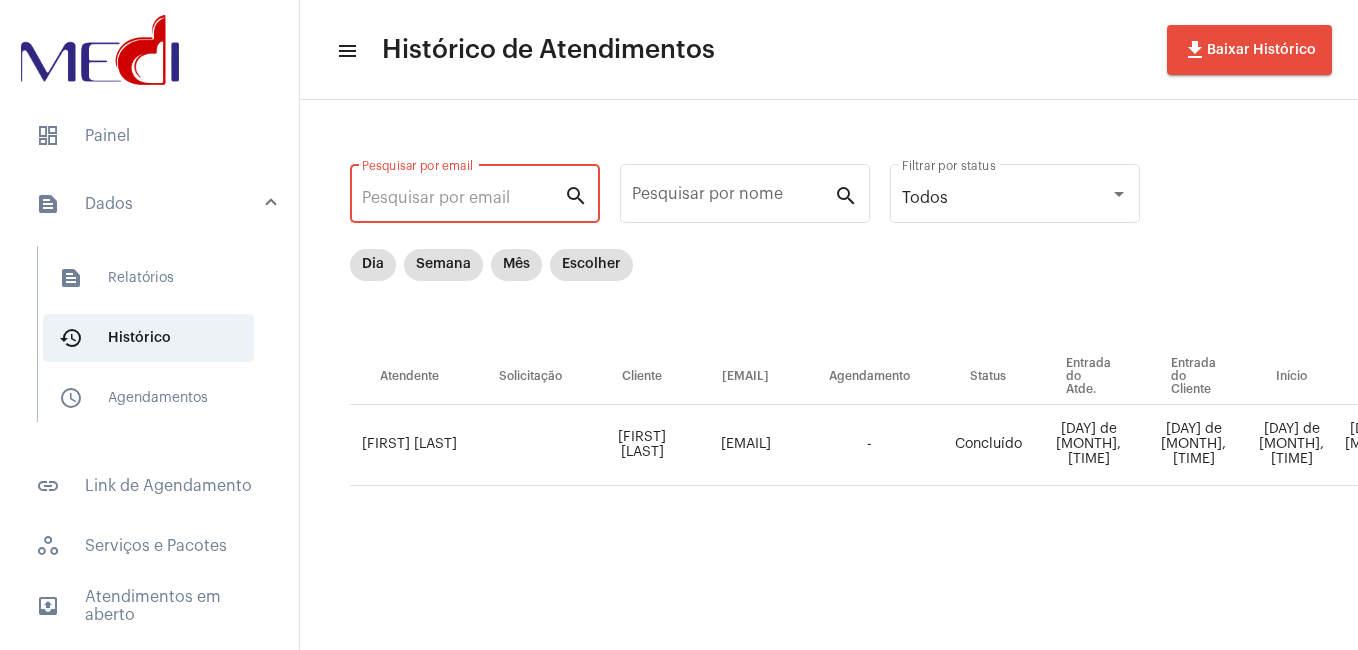 scroll, scrollTop: 0, scrollLeft: 0, axis: both 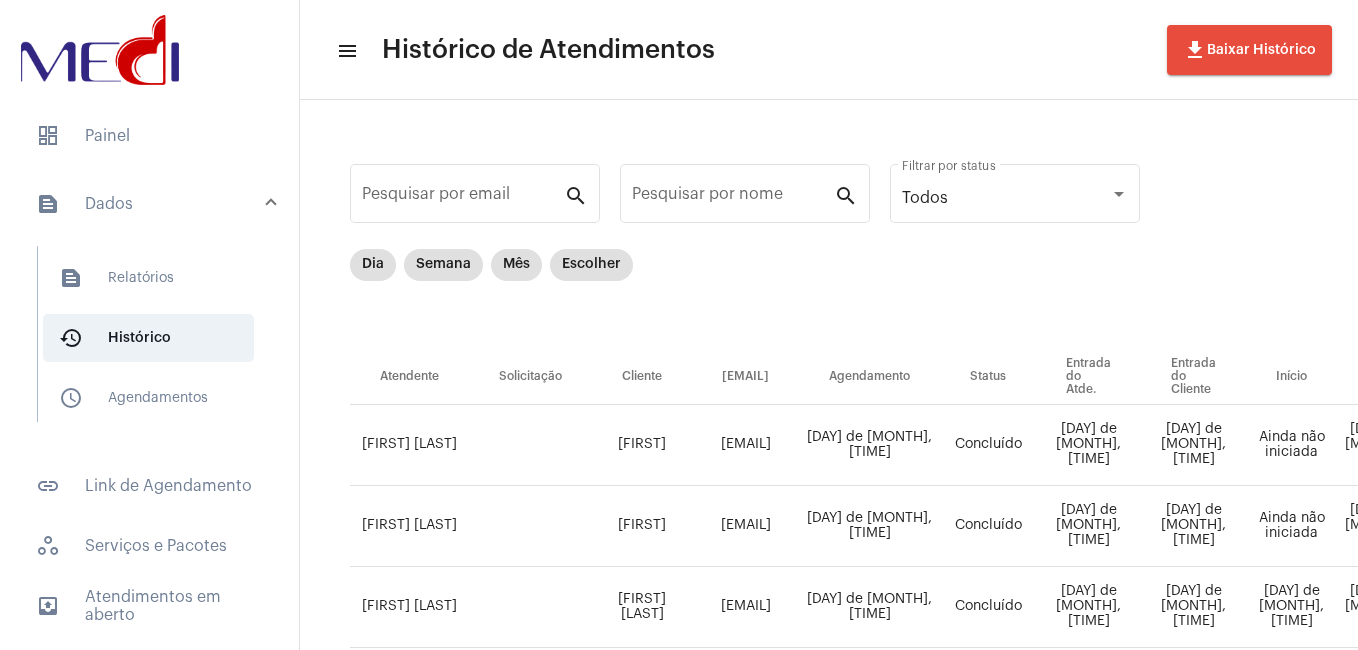 click on "Dia Semana Mês Escolher" 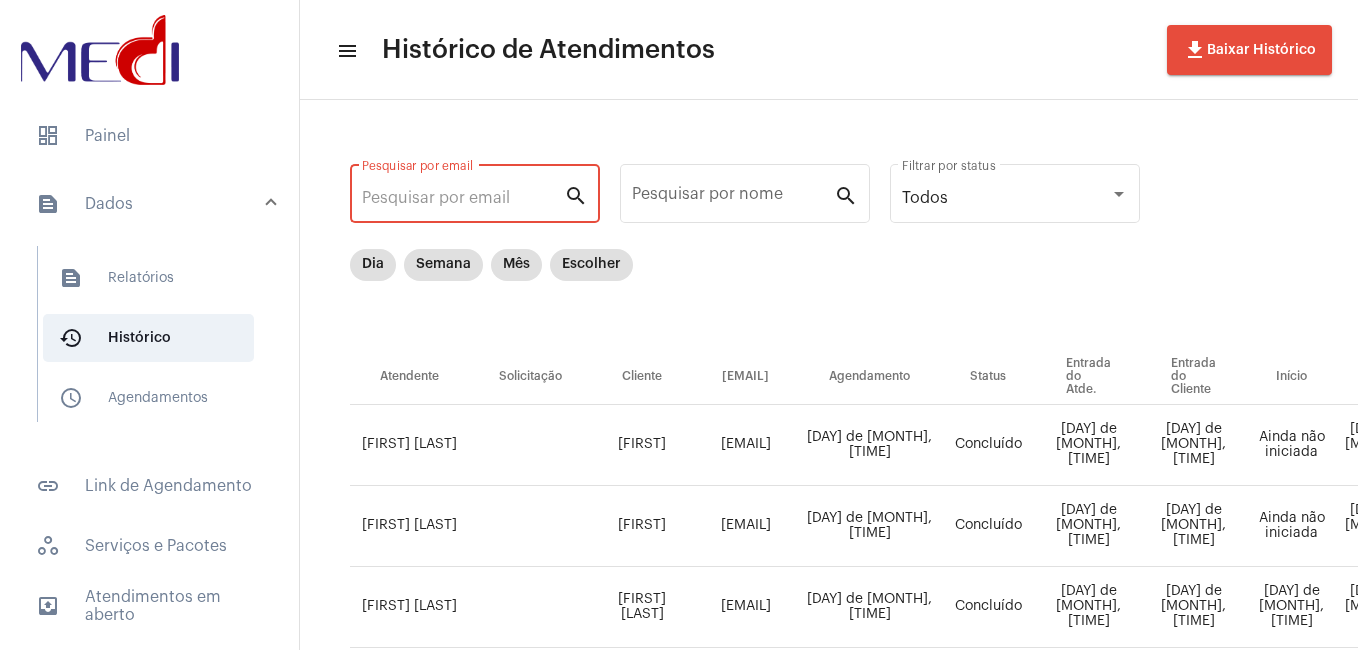 click on "Pesquisar por email" at bounding box center [463, 198] 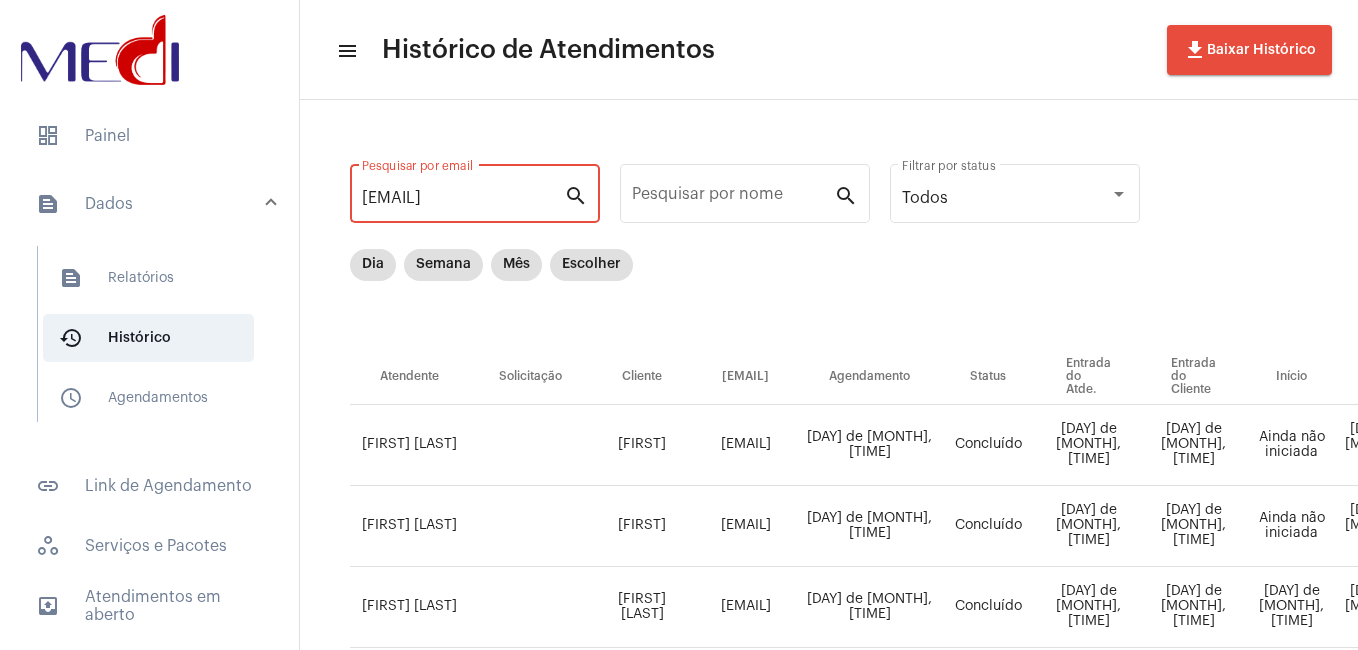 scroll, scrollTop: 0, scrollLeft: 83, axis: horizontal 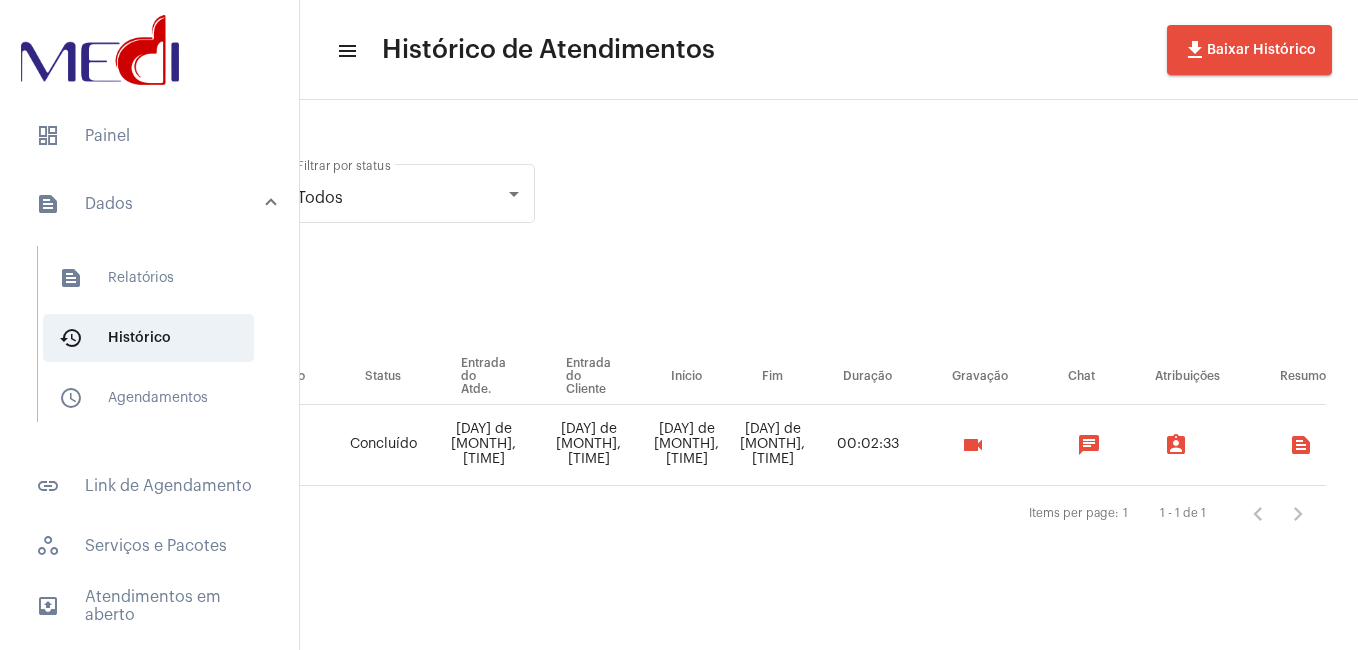 click on "videocam" at bounding box center [973, 445] 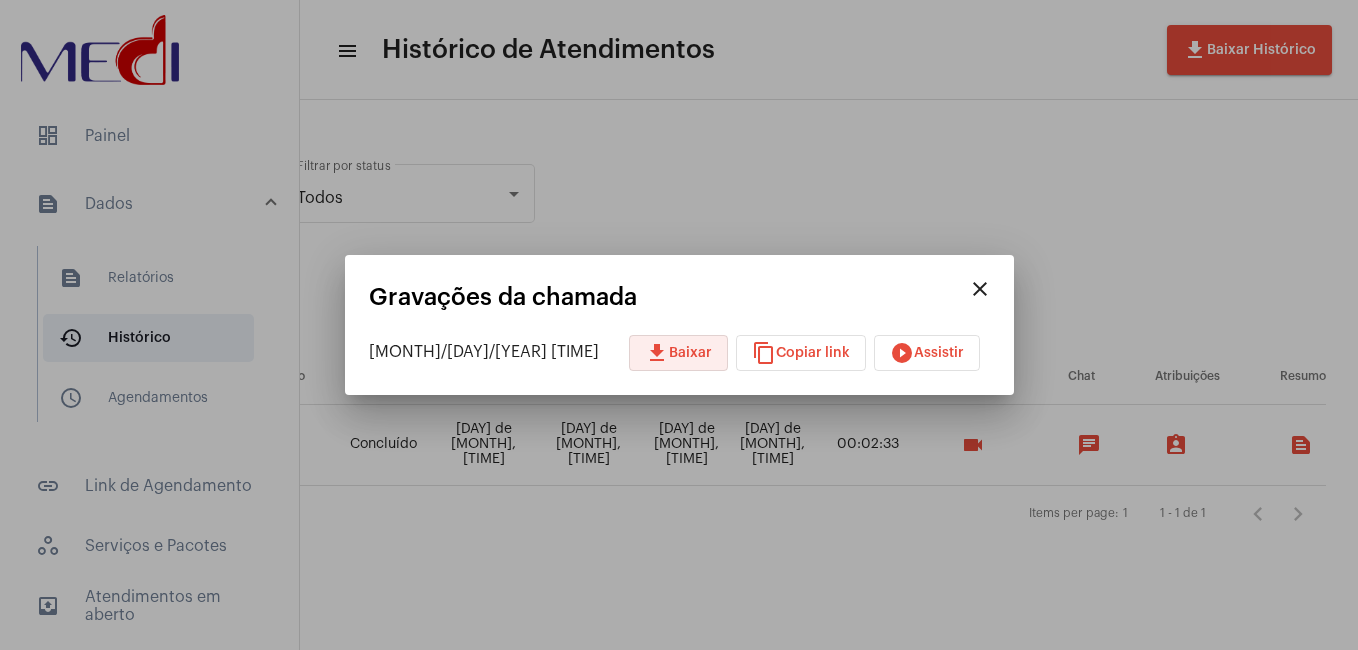 click on "download  Baixar" at bounding box center (678, 353) 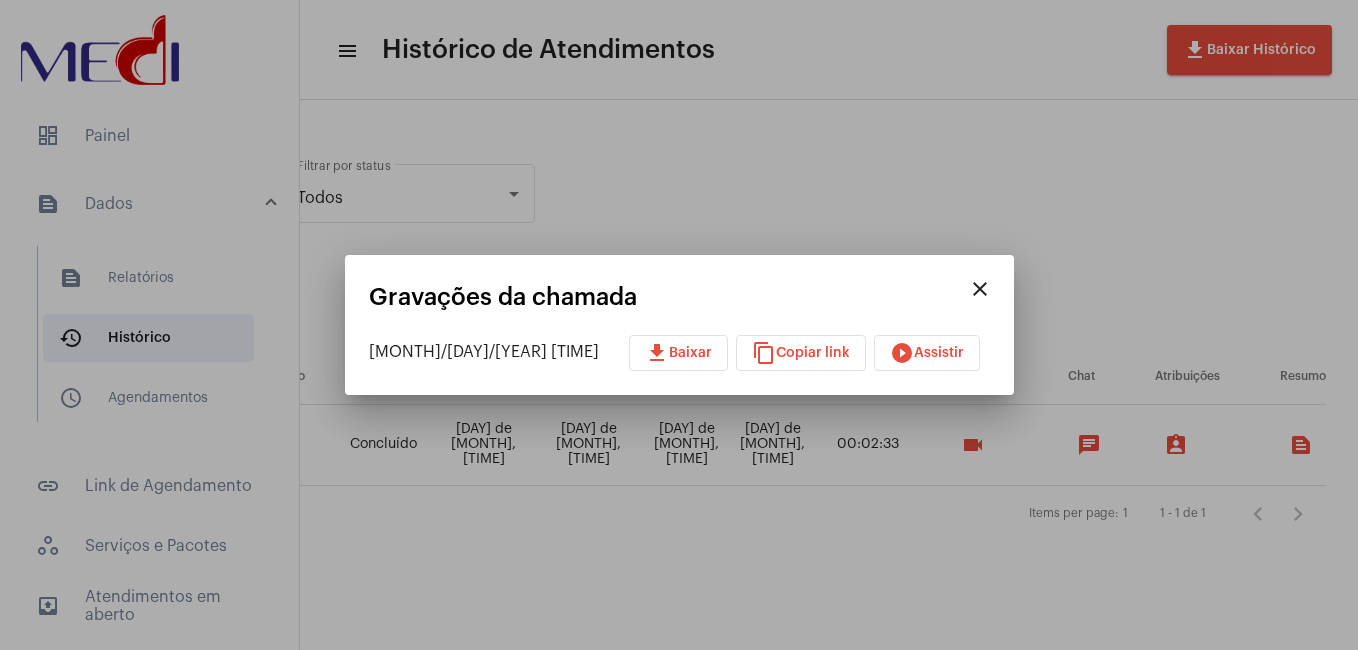 click at bounding box center (679, 325) 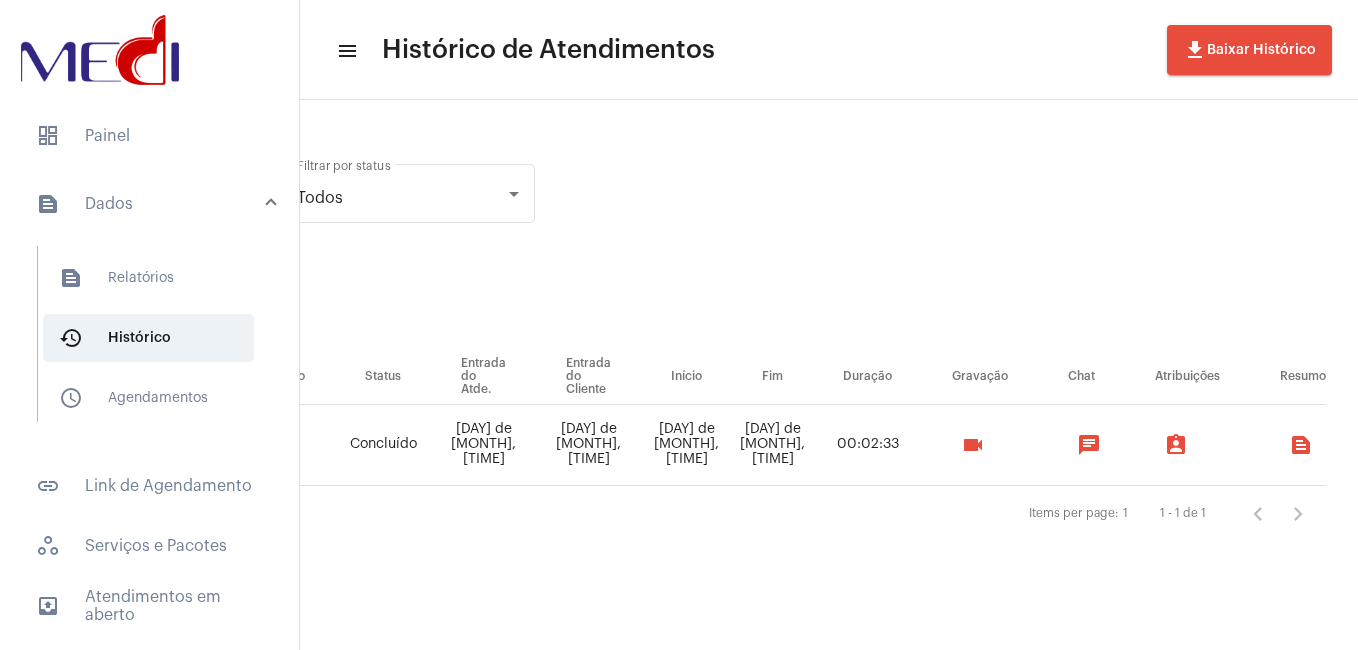 click on "[DAY] [MONTH], [TIME] [FIRST] [LAST] [EMAIL] [TIME] [TIME] [DURATION] [ICON] [ICON] [TEXT] [ITEMS] [NUMBER] - [NUMBER] de [NUMBER]" 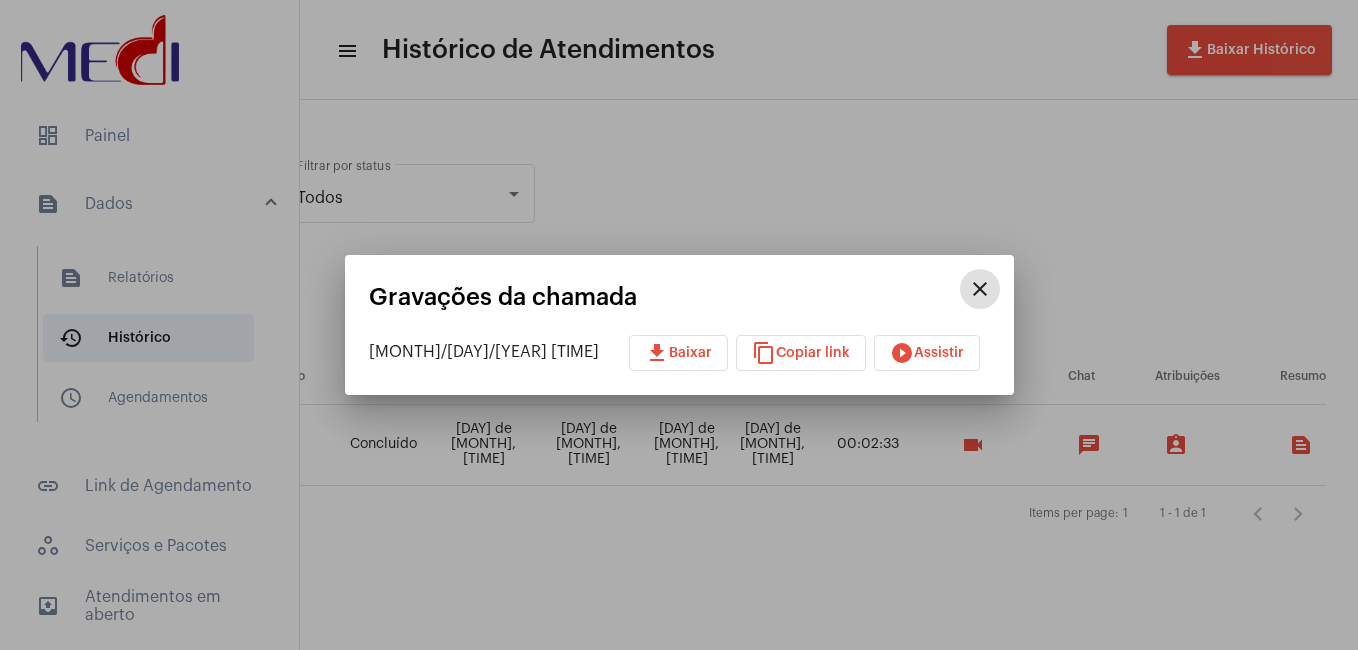 click on "play_circle_filled" at bounding box center [902, 353] 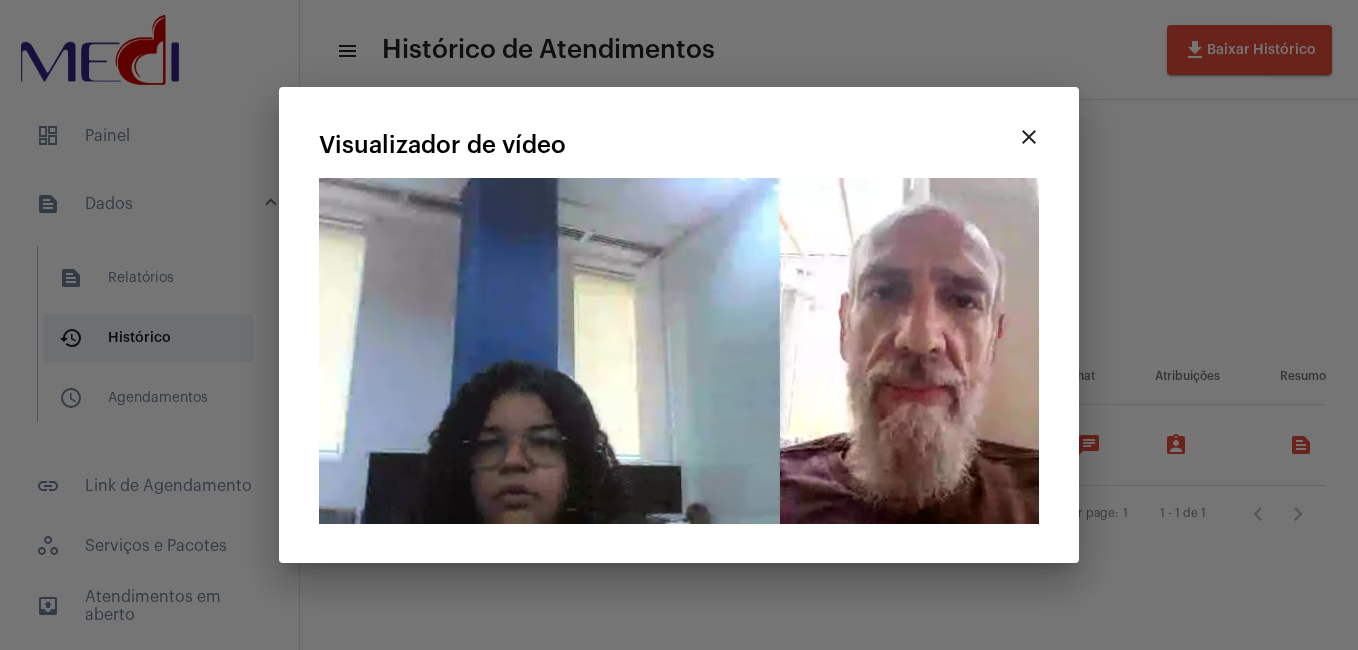 click on "close" at bounding box center (1029, 137) 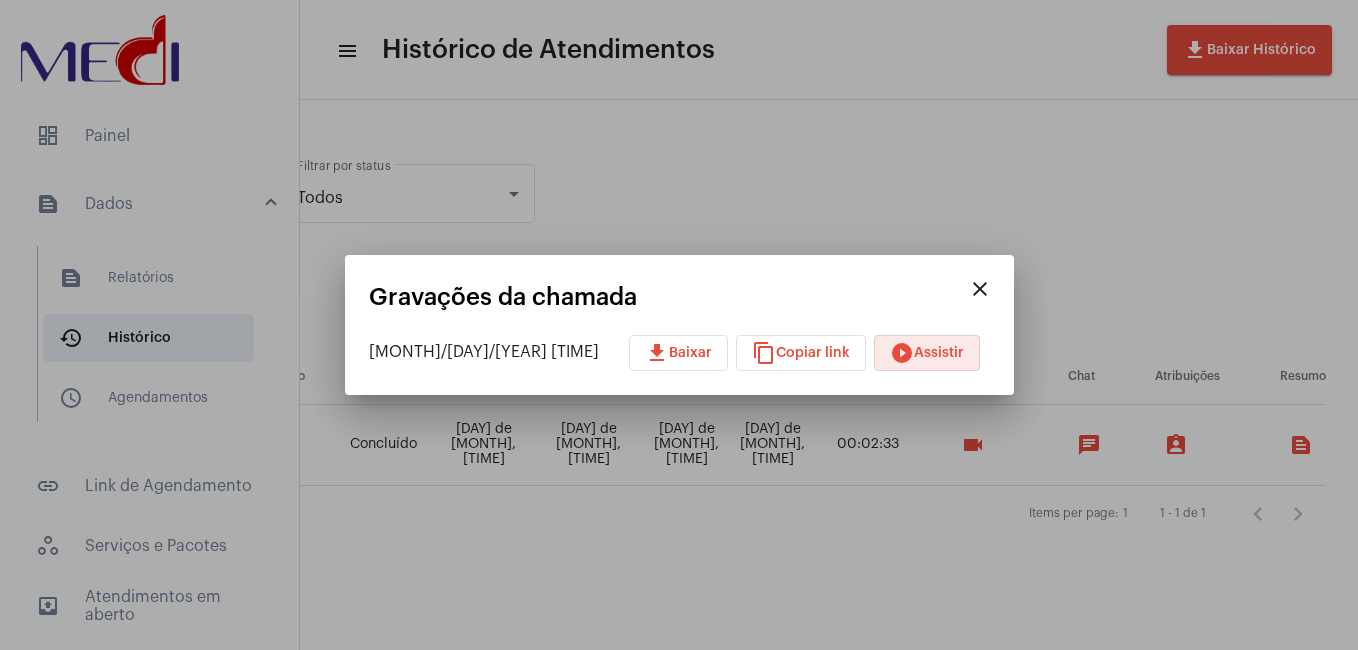 click on "close" at bounding box center (980, 289) 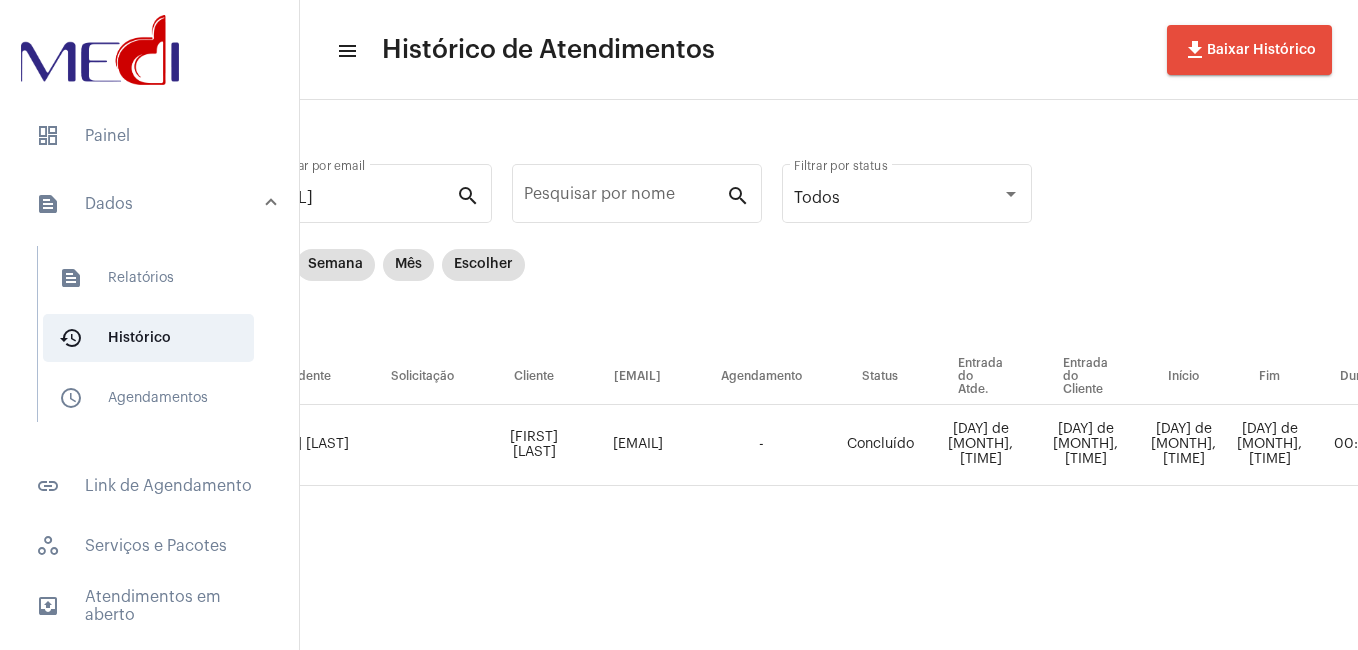scroll, scrollTop: 0, scrollLeft: 0, axis: both 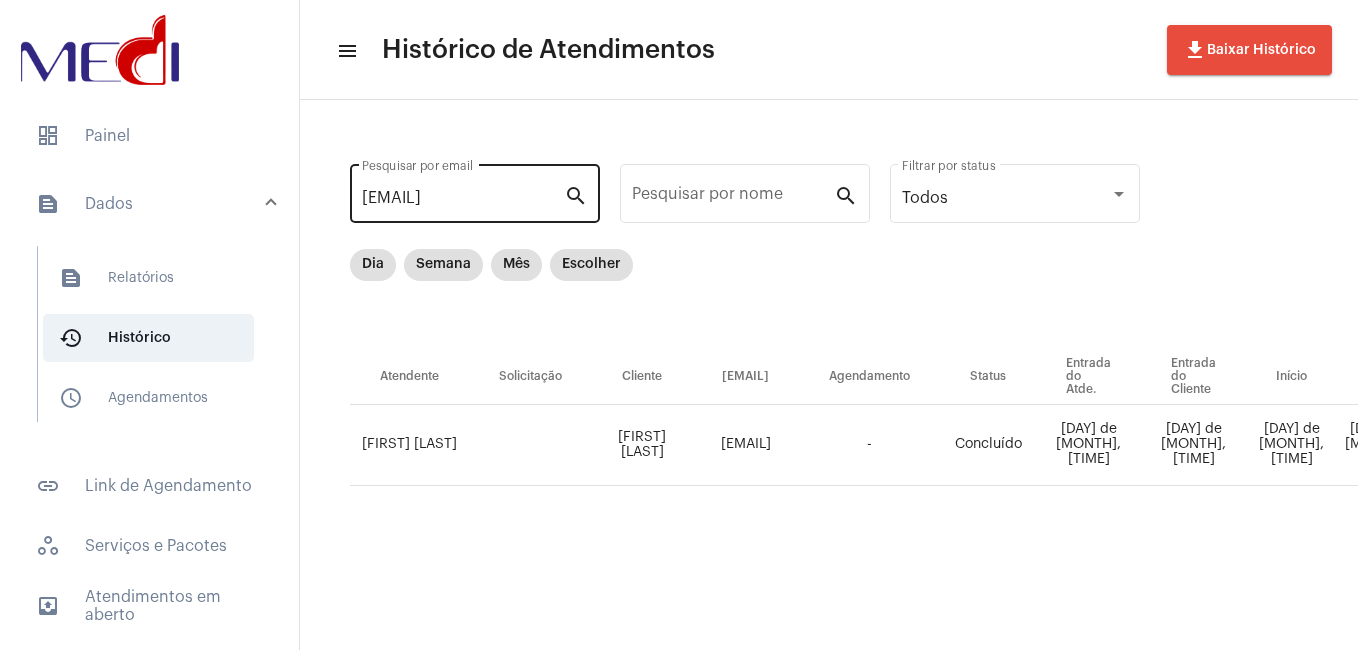 click on "[EMAIL]" at bounding box center (463, 198) 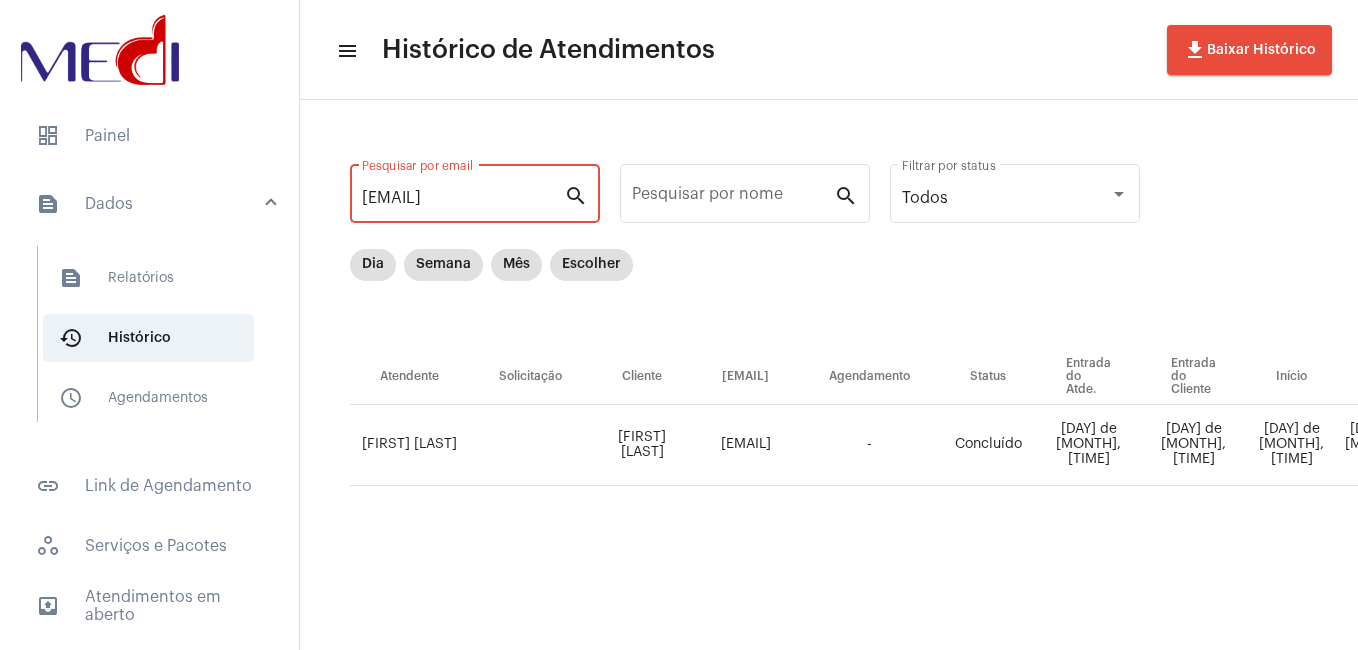 click on "[EMAIL]" at bounding box center [463, 198] 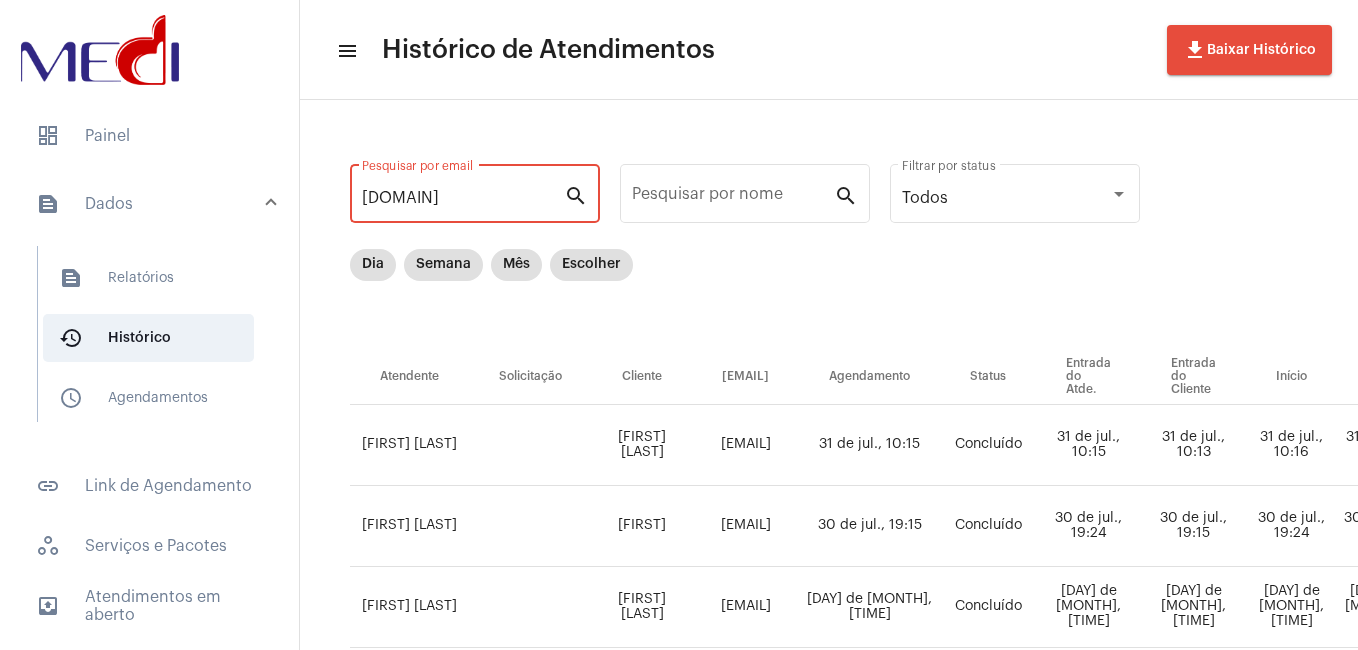 click on "[DOMAIN]" at bounding box center [463, 198] 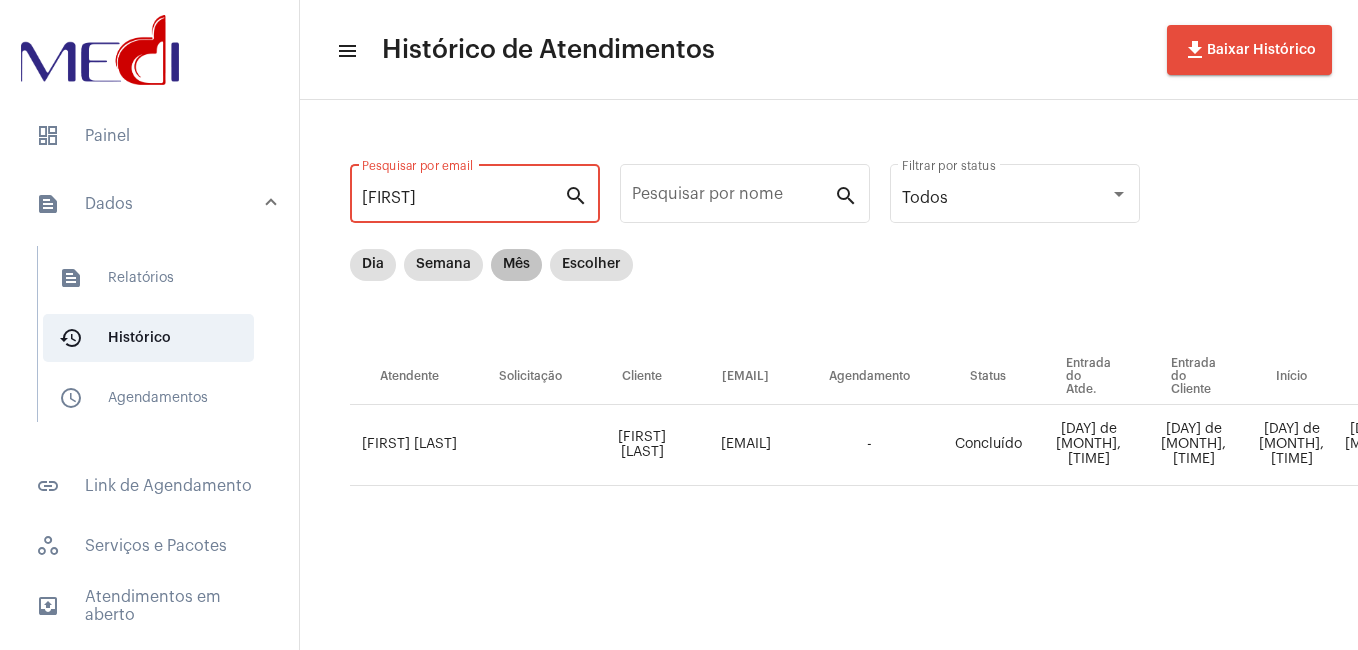 type on "a" 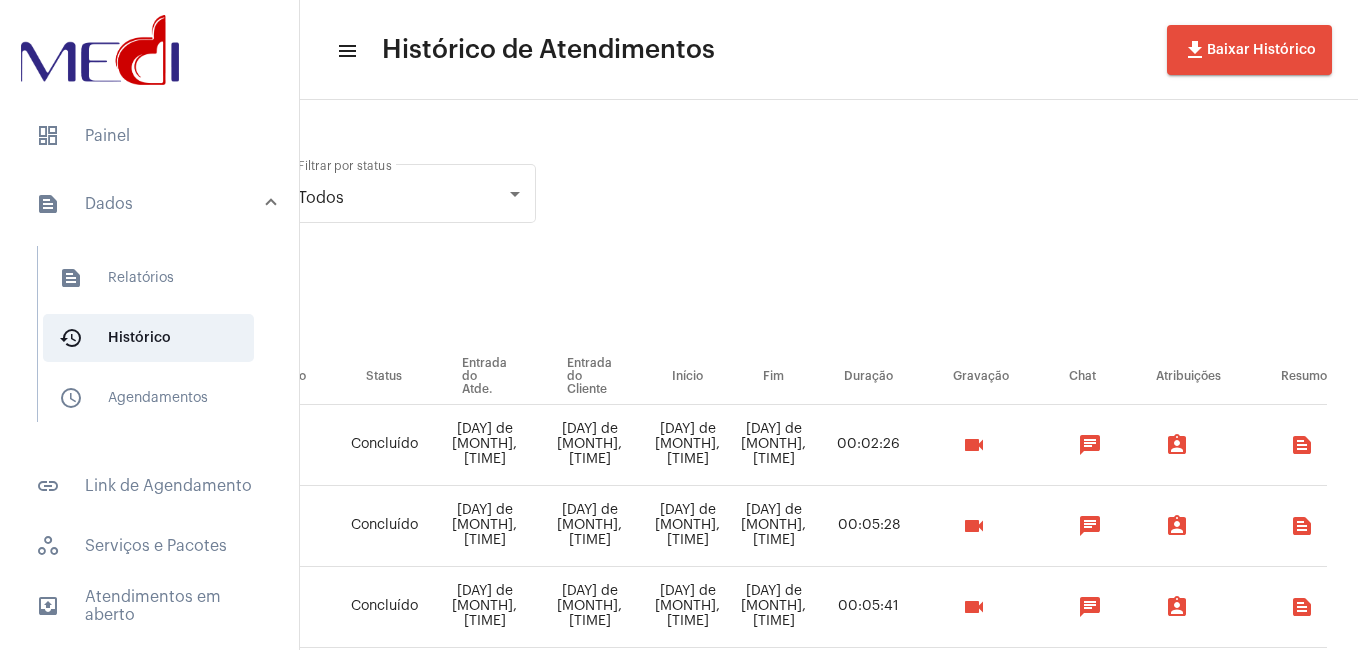 scroll, scrollTop: 0, scrollLeft: 610, axis: horizontal 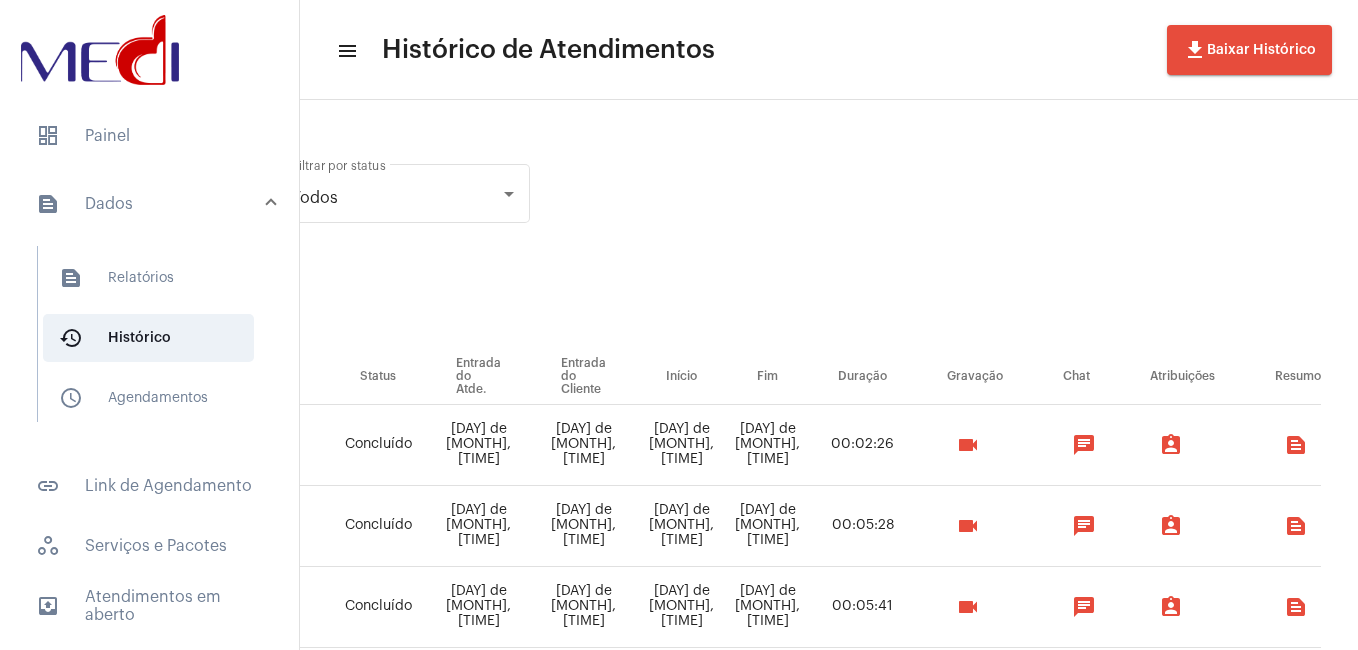 type on "mae" 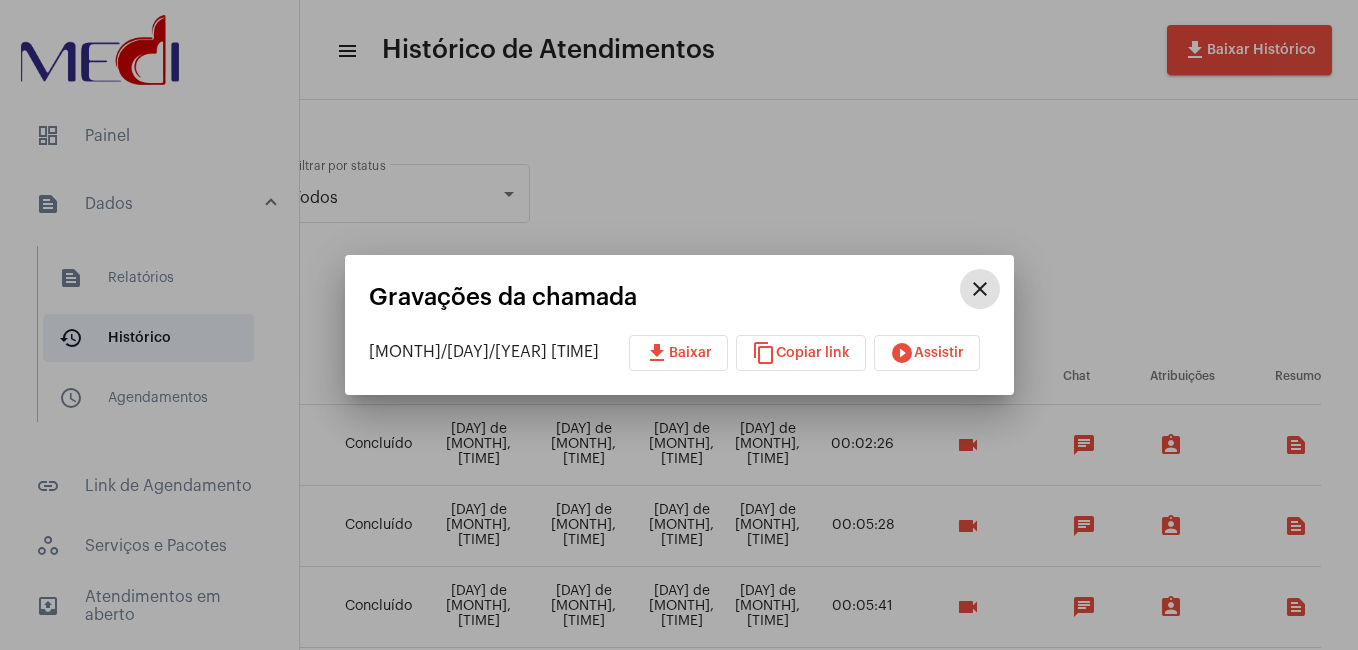 click on "download  Baixar" at bounding box center [678, 353] 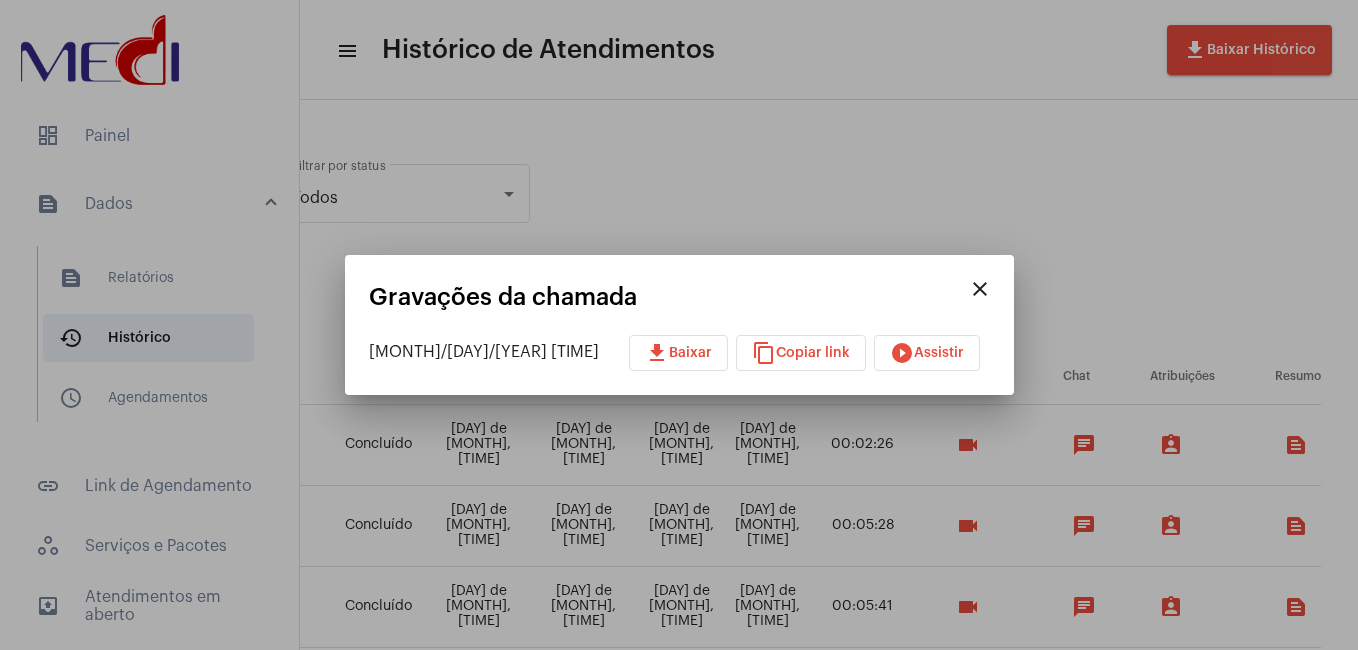 click at bounding box center (679, 325) 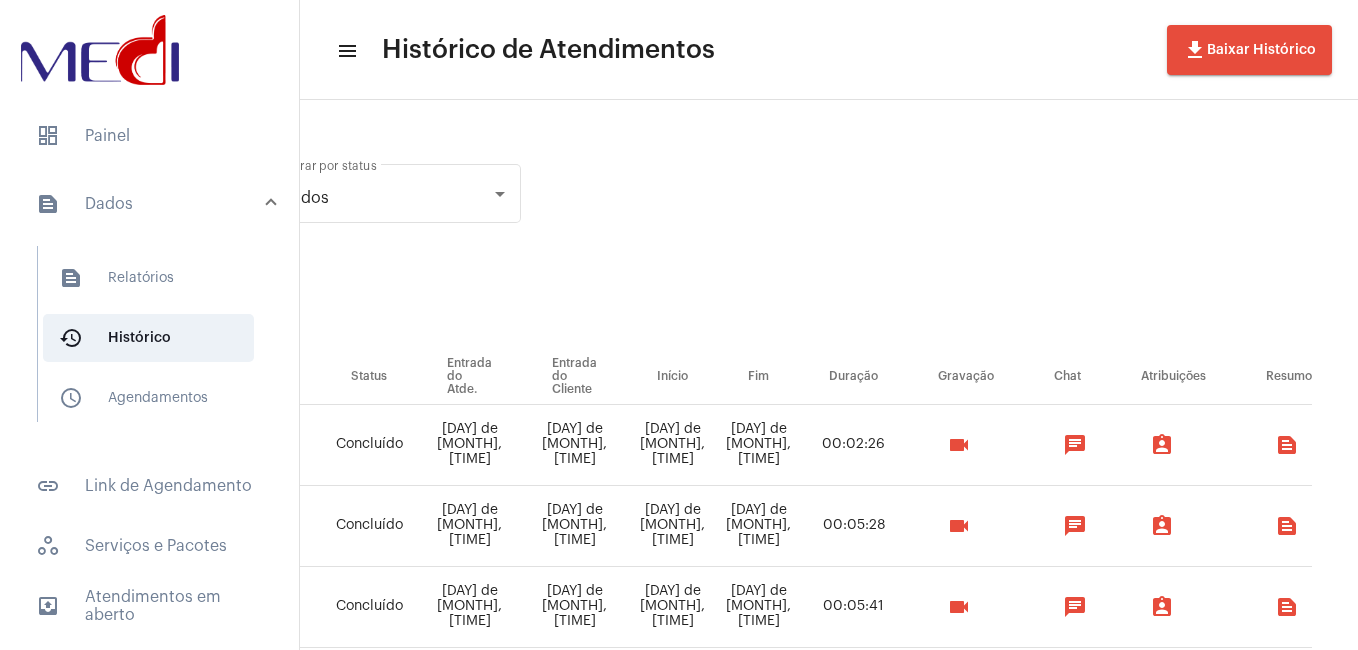 scroll, scrollTop: 0, scrollLeft: 637, axis: horizontal 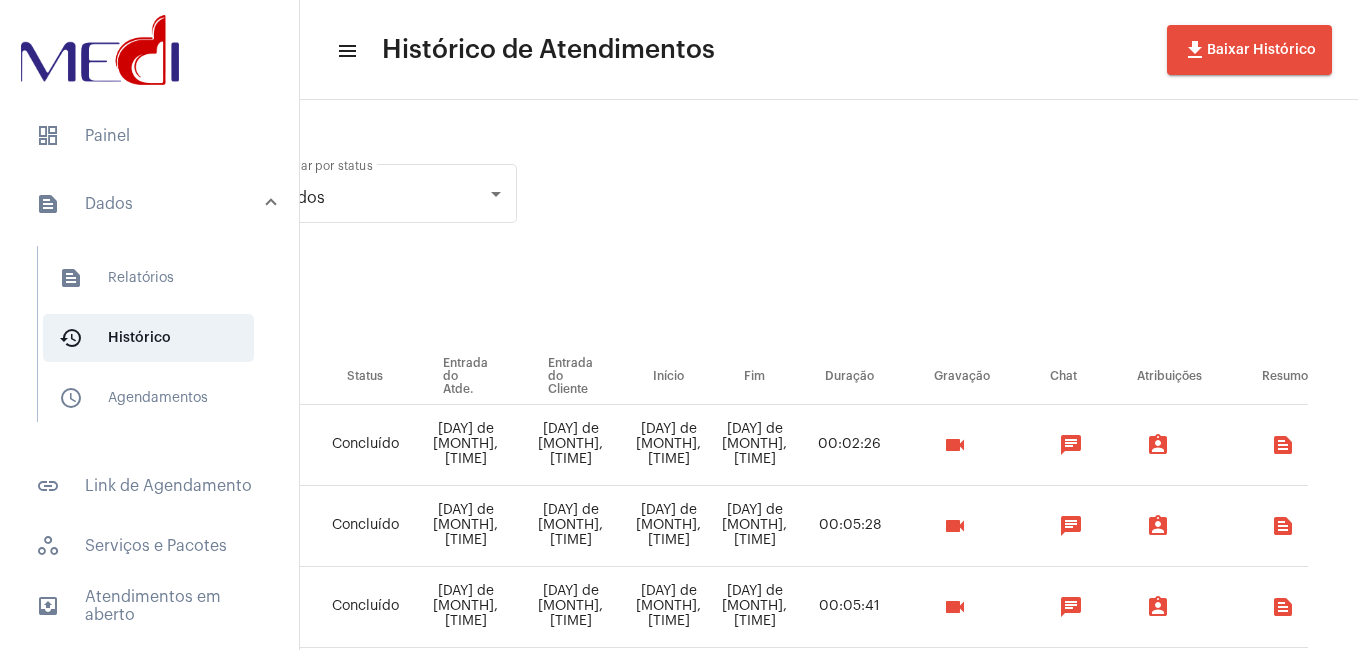 click on "videocam" at bounding box center [955, 607] 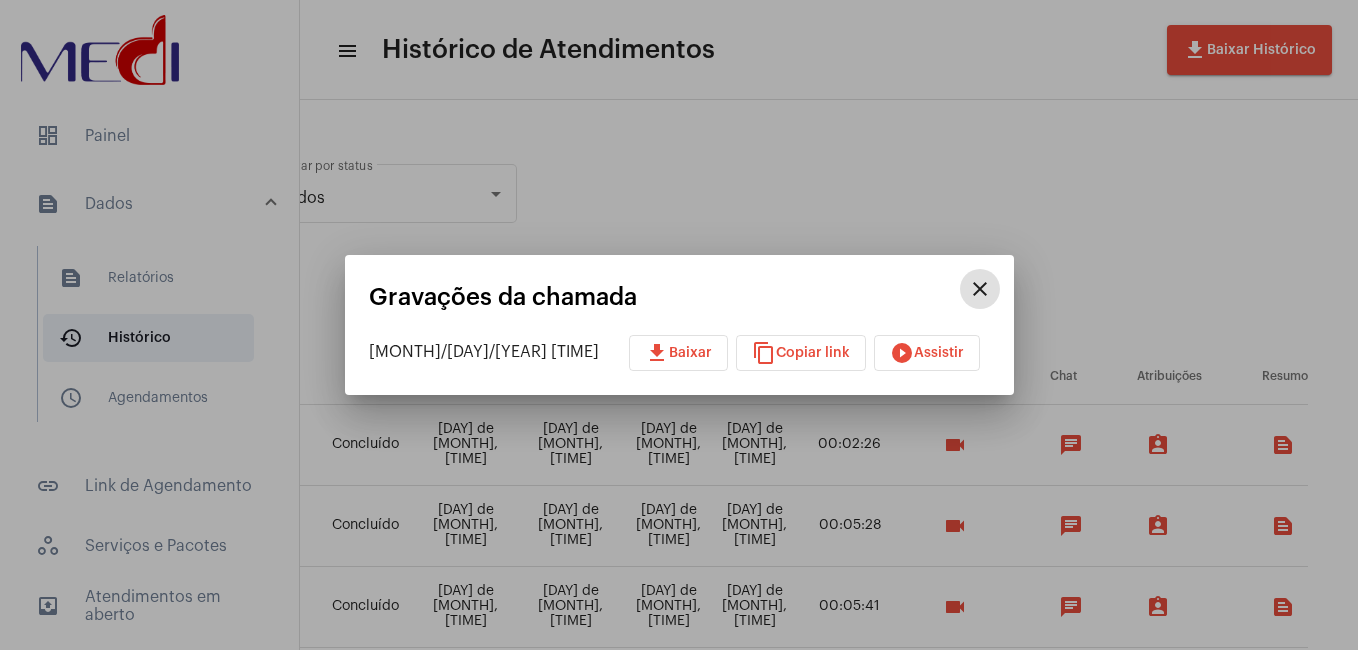 click on "play_circle_filled" at bounding box center (902, 353) 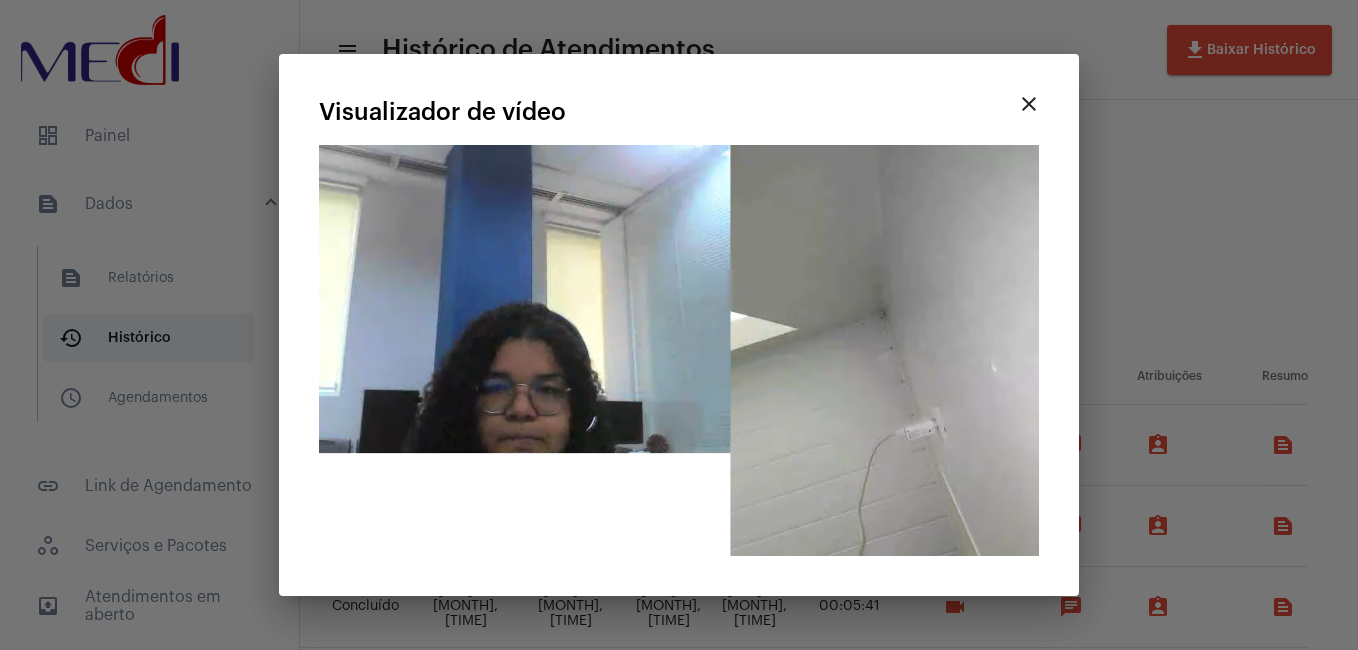 click on "close" at bounding box center [1029, 104] 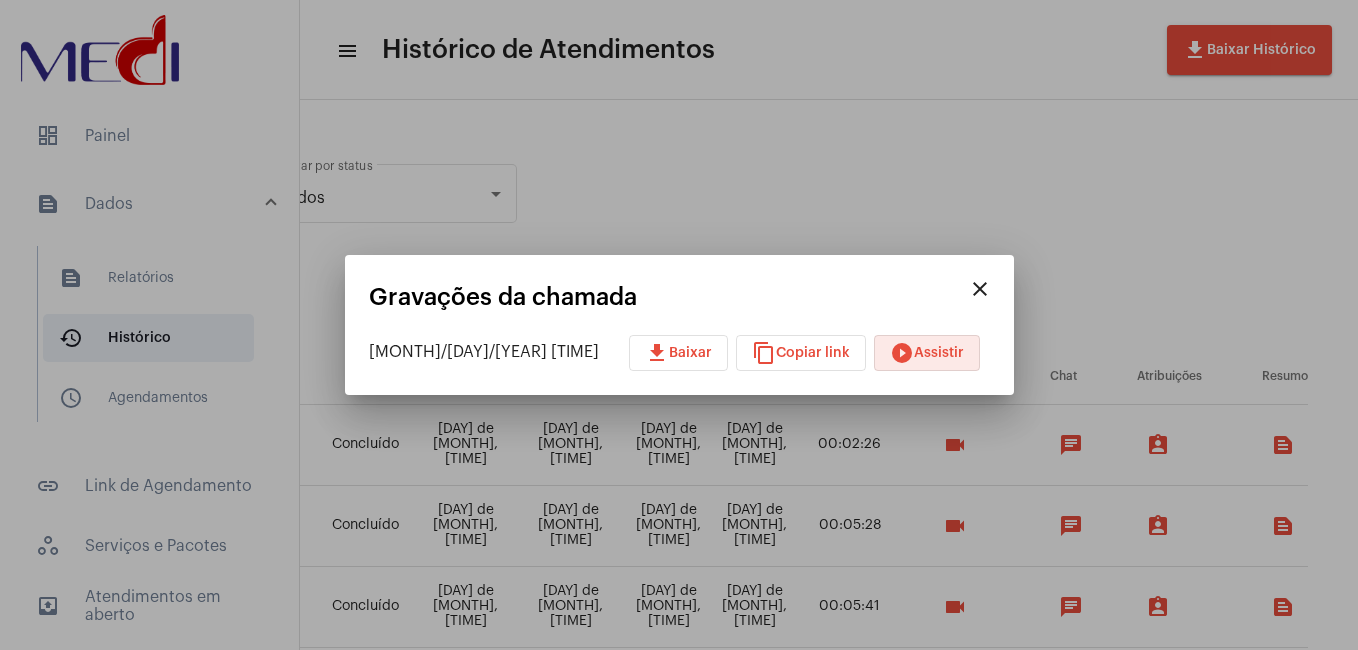 click on "close" at bounding box center [980, 289] 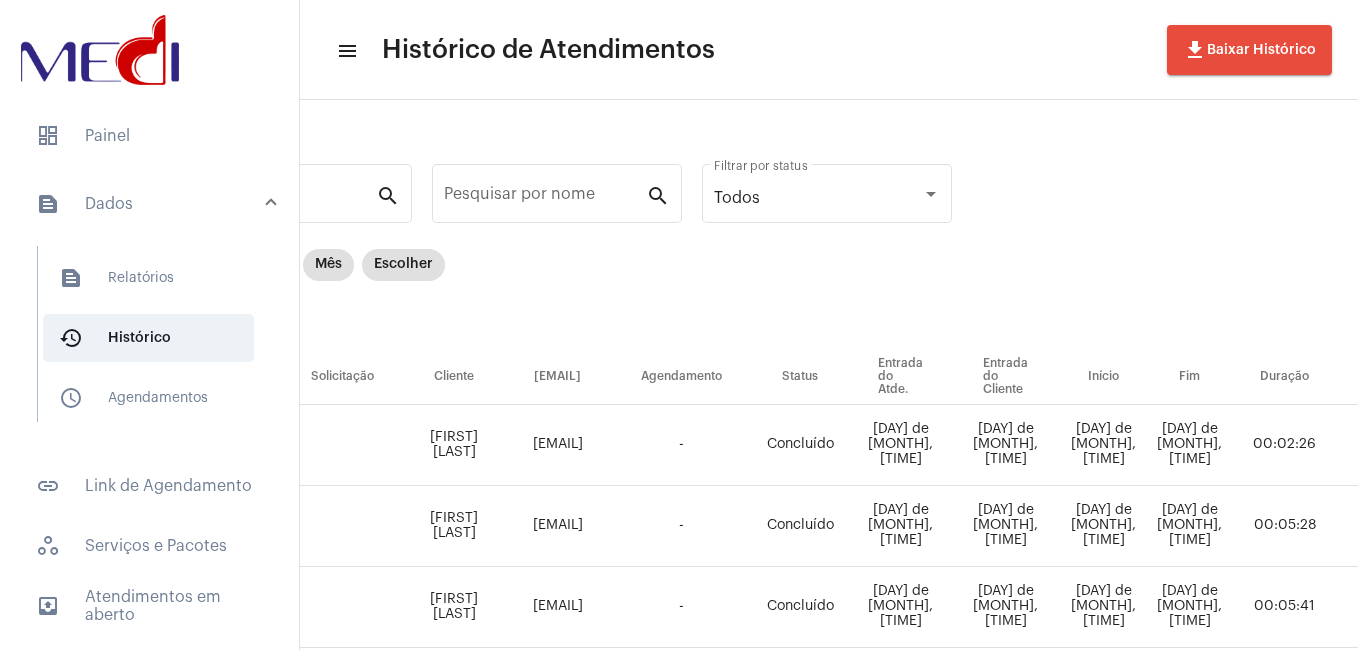 scroll, scrollTop: 0, scrollLeft: 0, axis: both 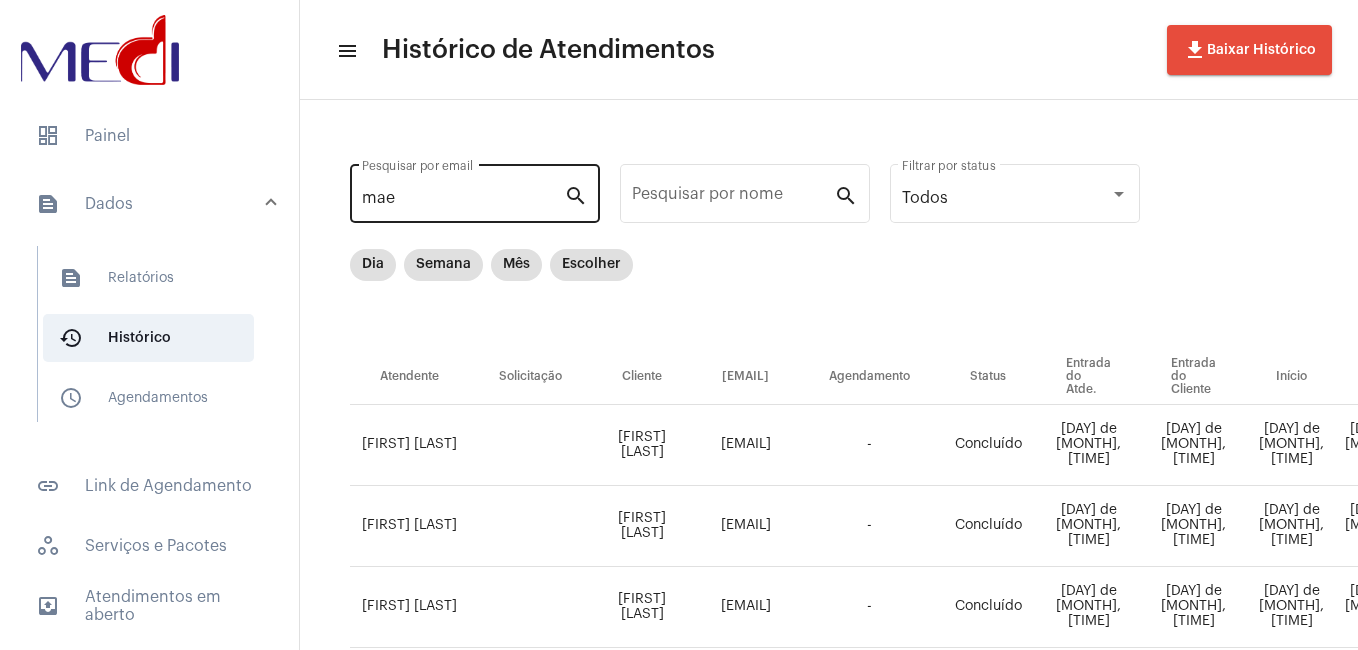 click on "mae" at bounding box center [463, 198] 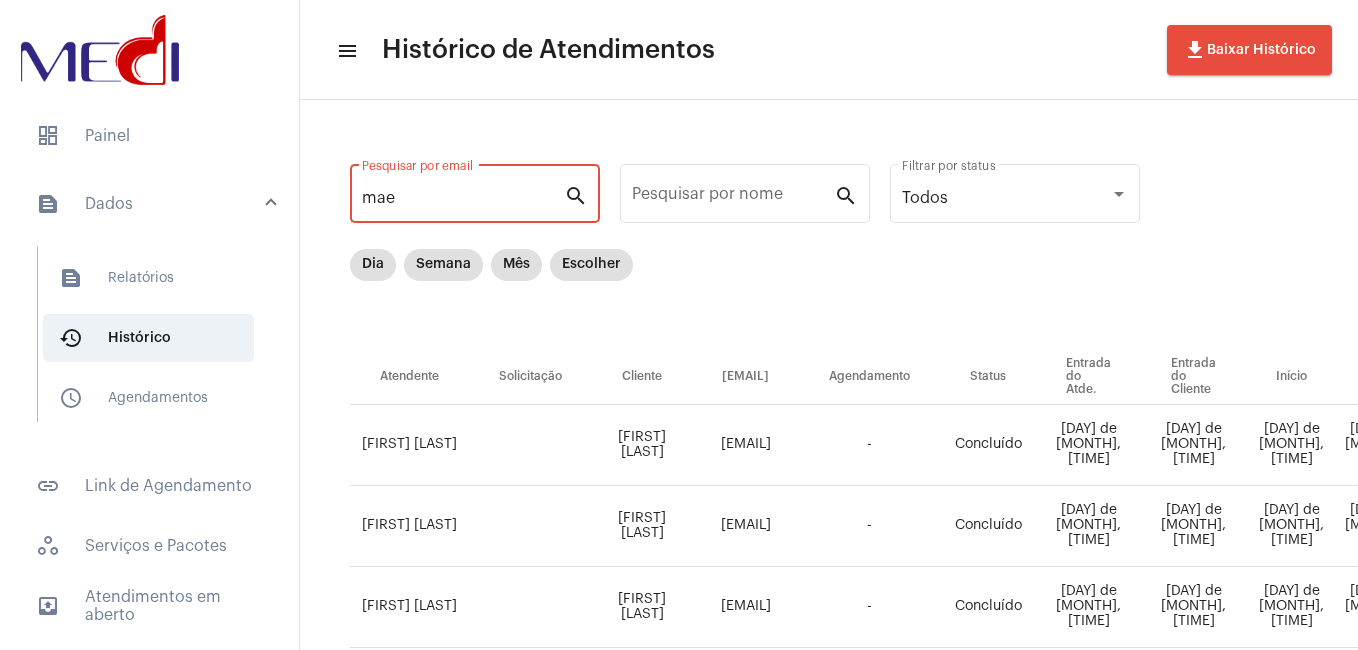 click on "mae" at bounding box center (463, 198) 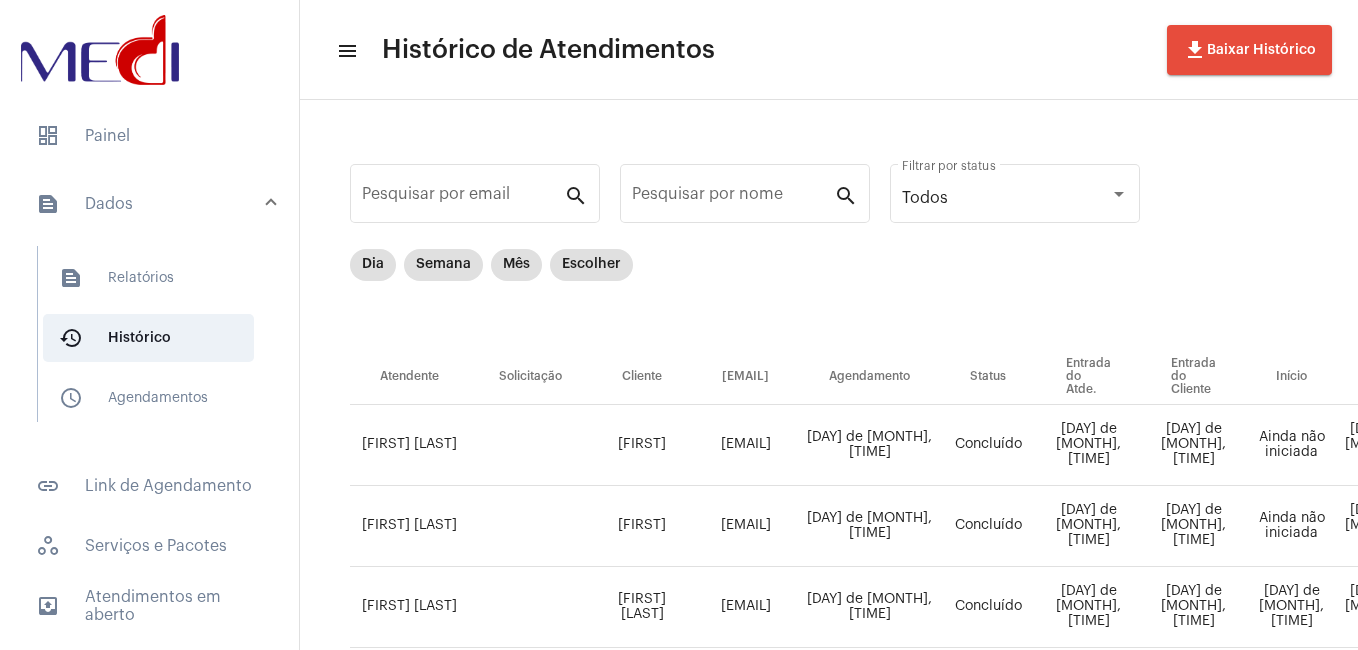 click on "Dia Semana Mês Escolher" 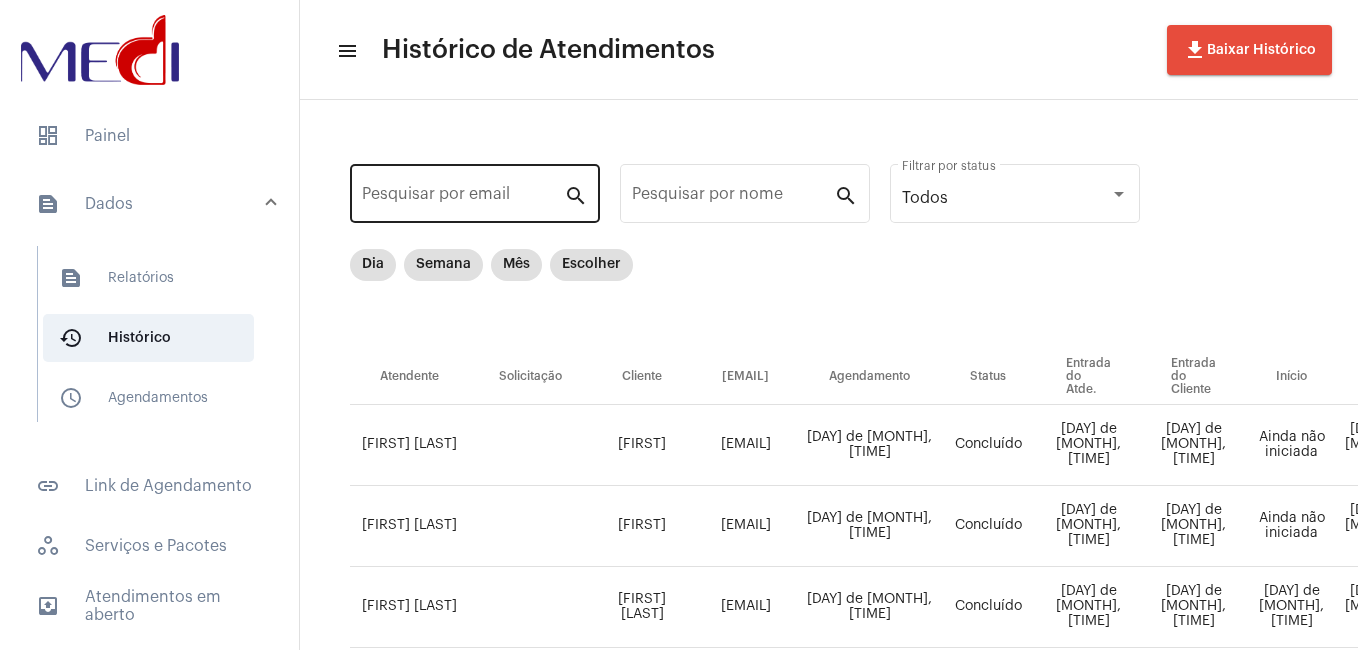 click on "Pesquisar por email" at bounding box center [463, 198] 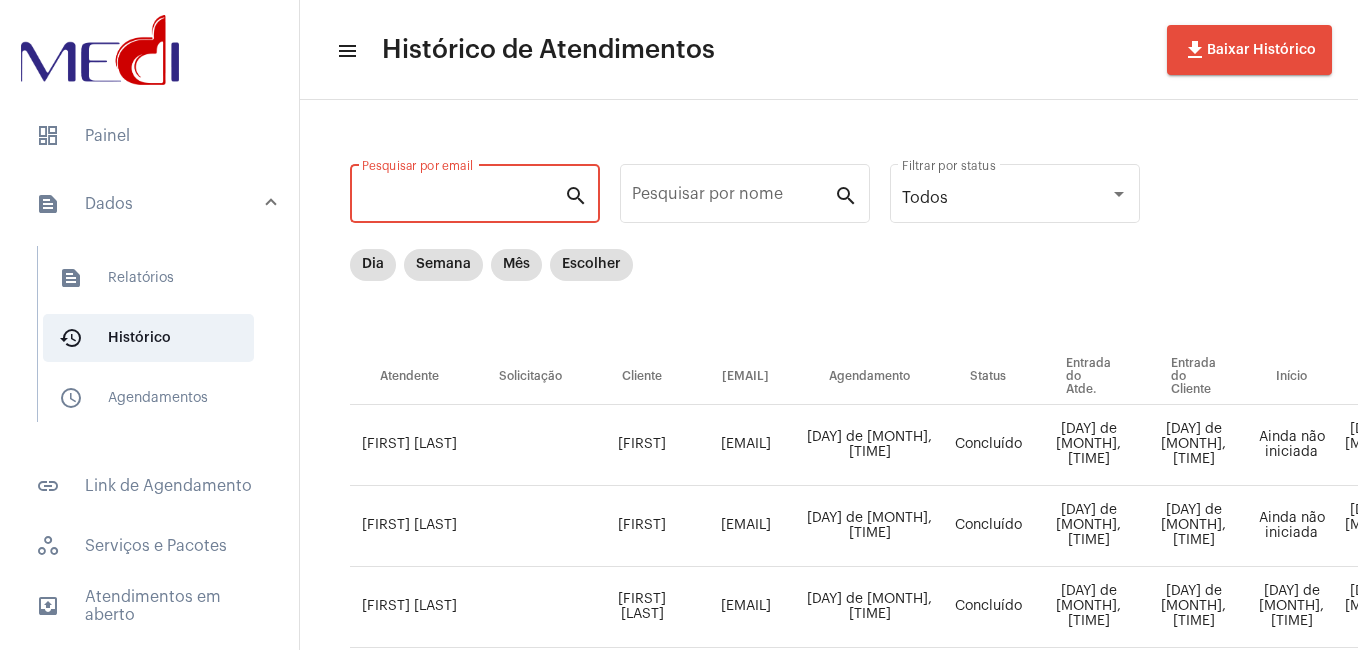 paste on "[EMAIL]" 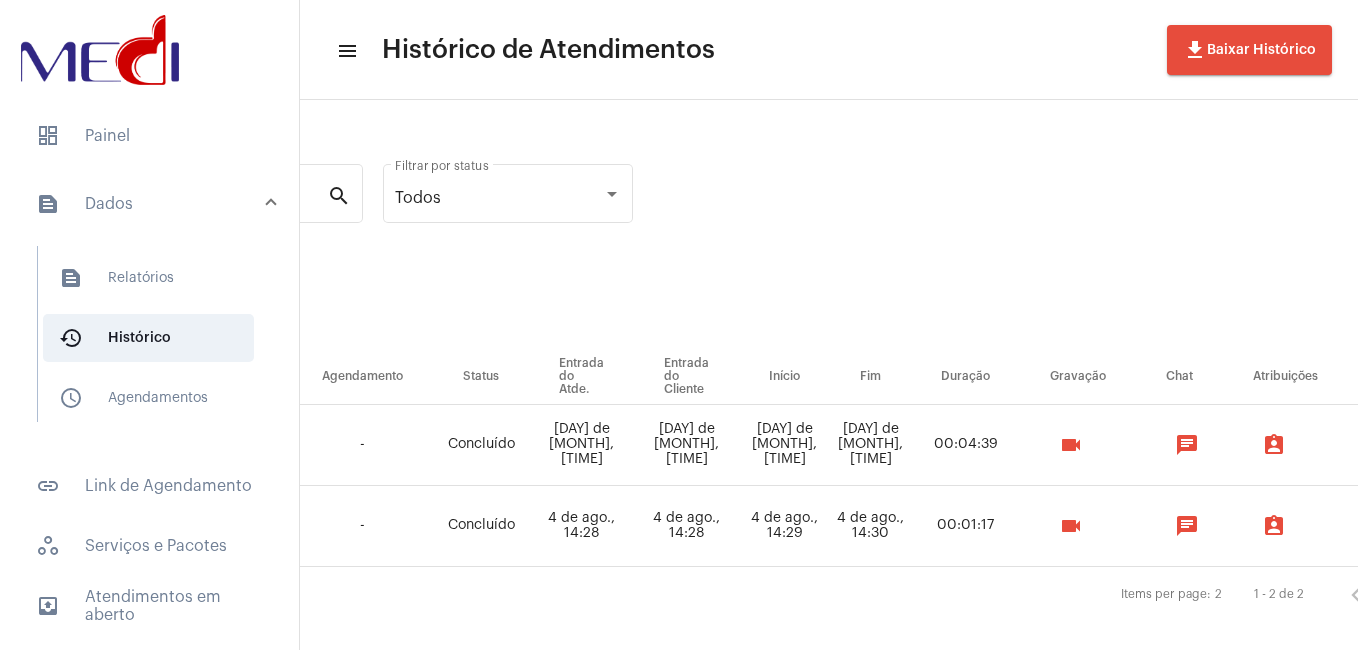 scroll, scrollTop: 0, scrollLeft: 524, axis: horizontal 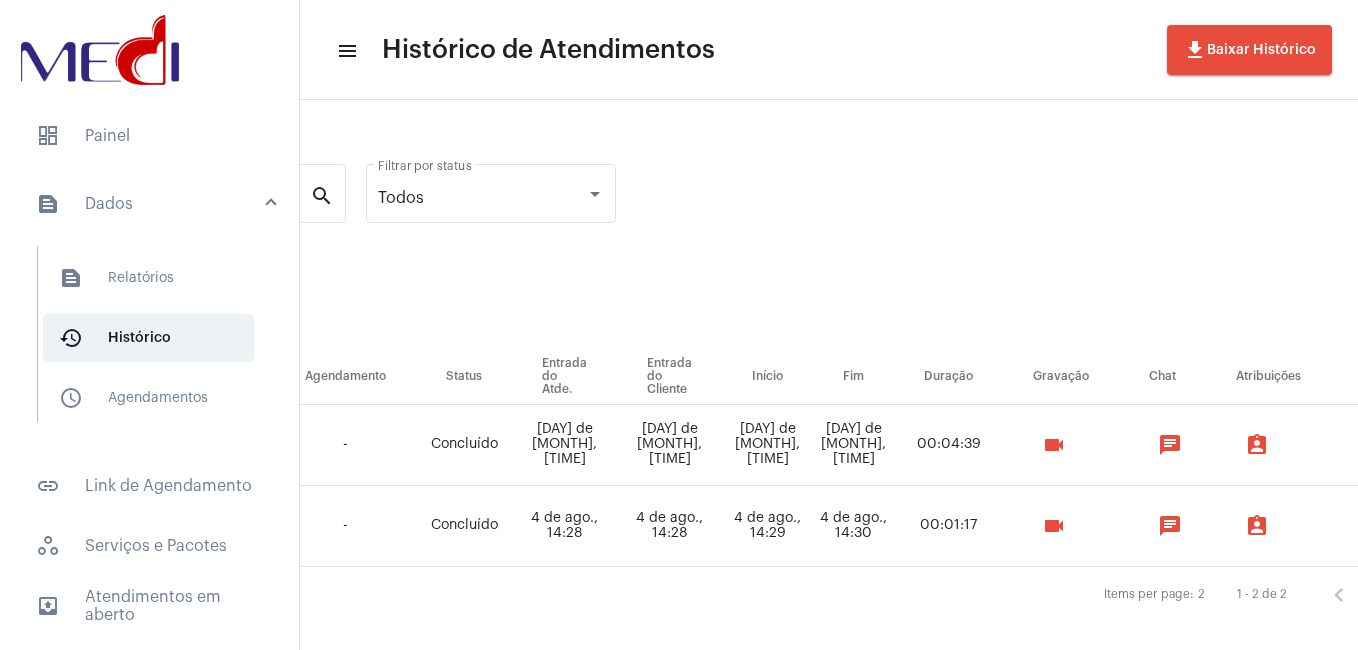 click on "videocam" at bounding box center (1054, 445) 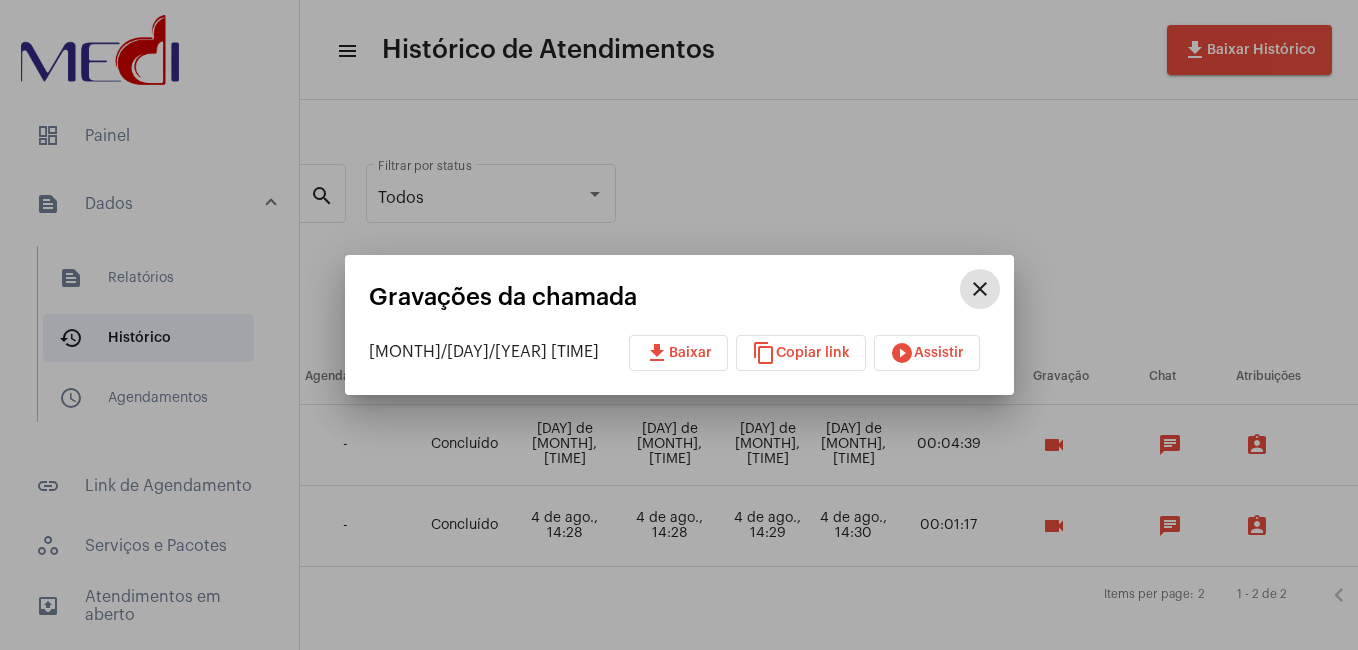 click on "play_circle_filled  Assistir" at bounding box center (927, 353) 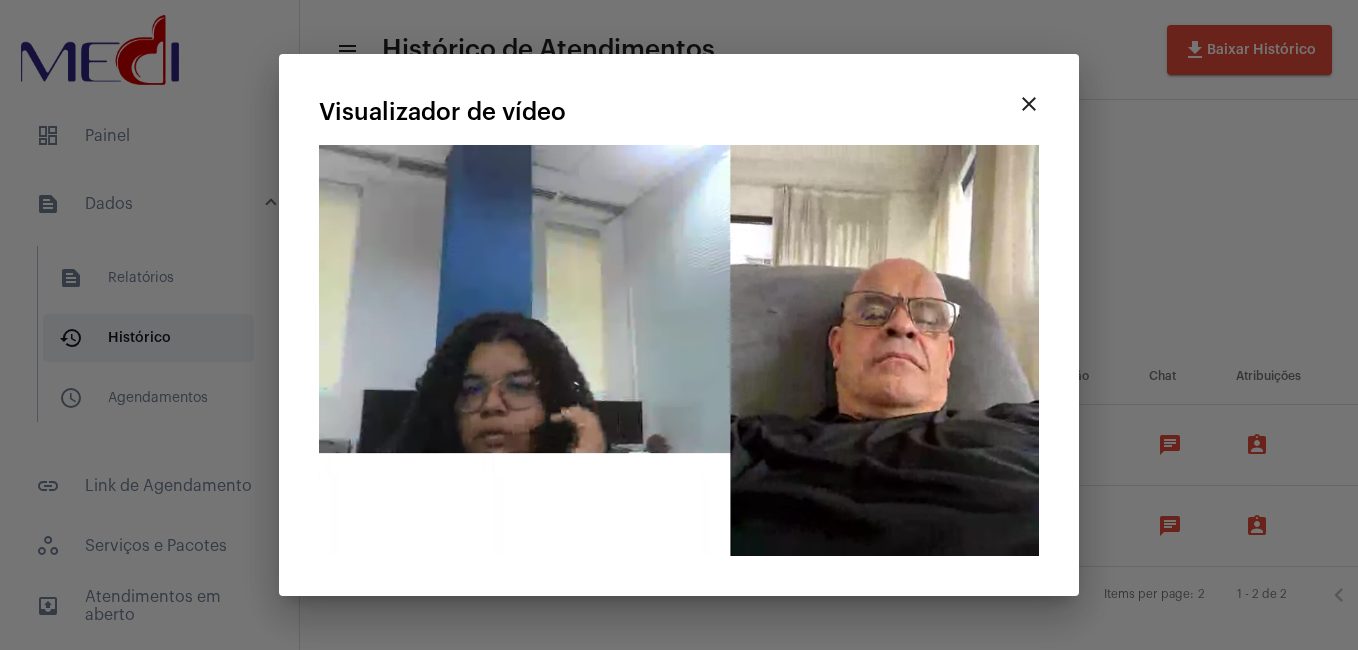 click on "close" at bounding box center (1029, 104) 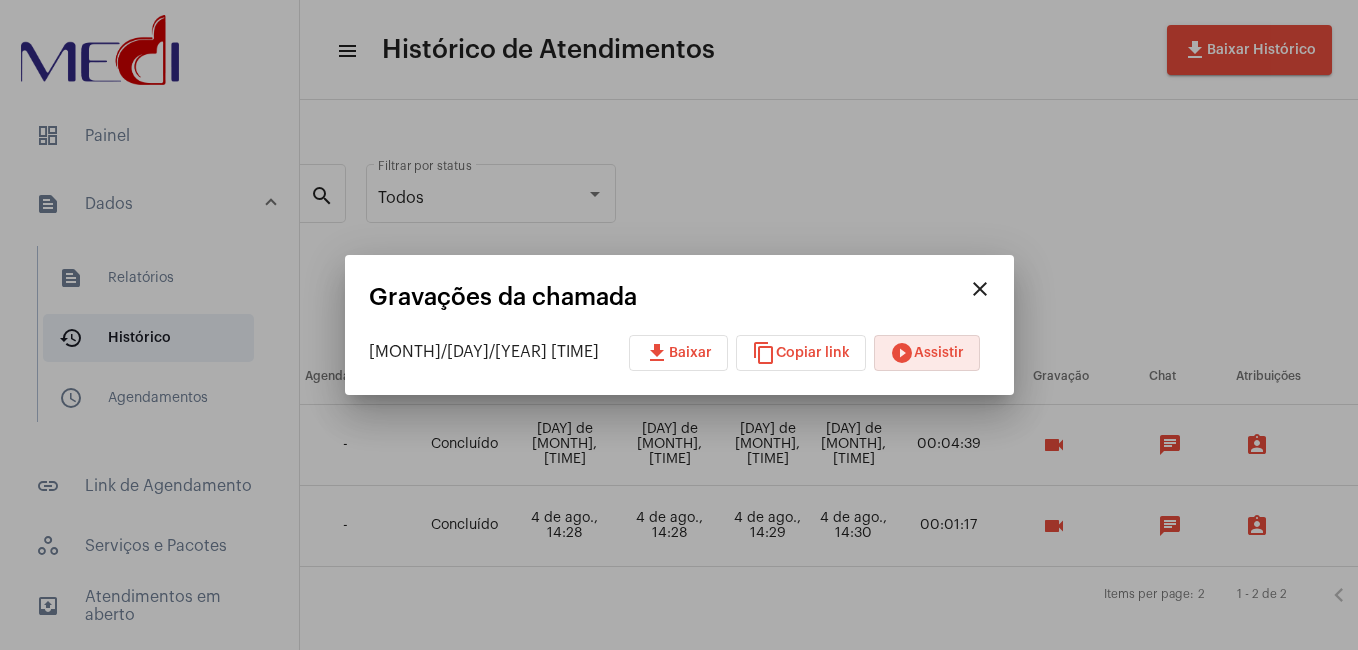 click on "close" at bounding box center (980, 289) 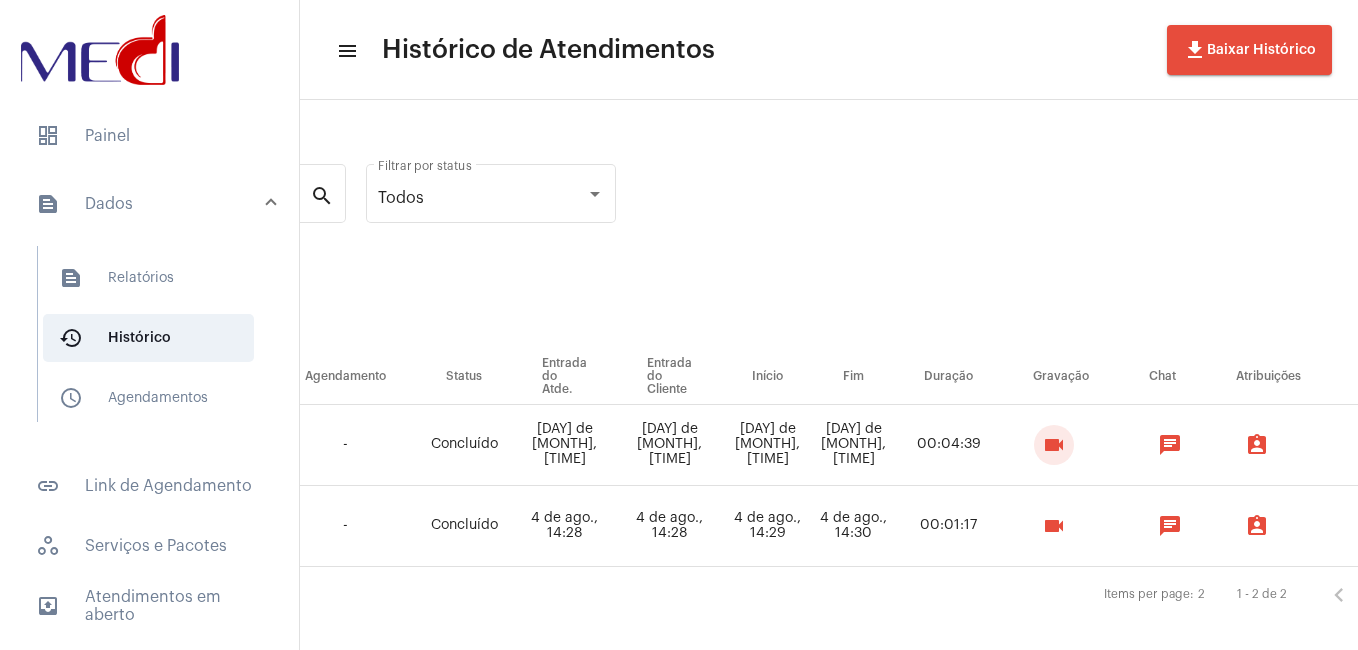 scroll, scrollTop: 0, scrollLeft: 0, axis: both 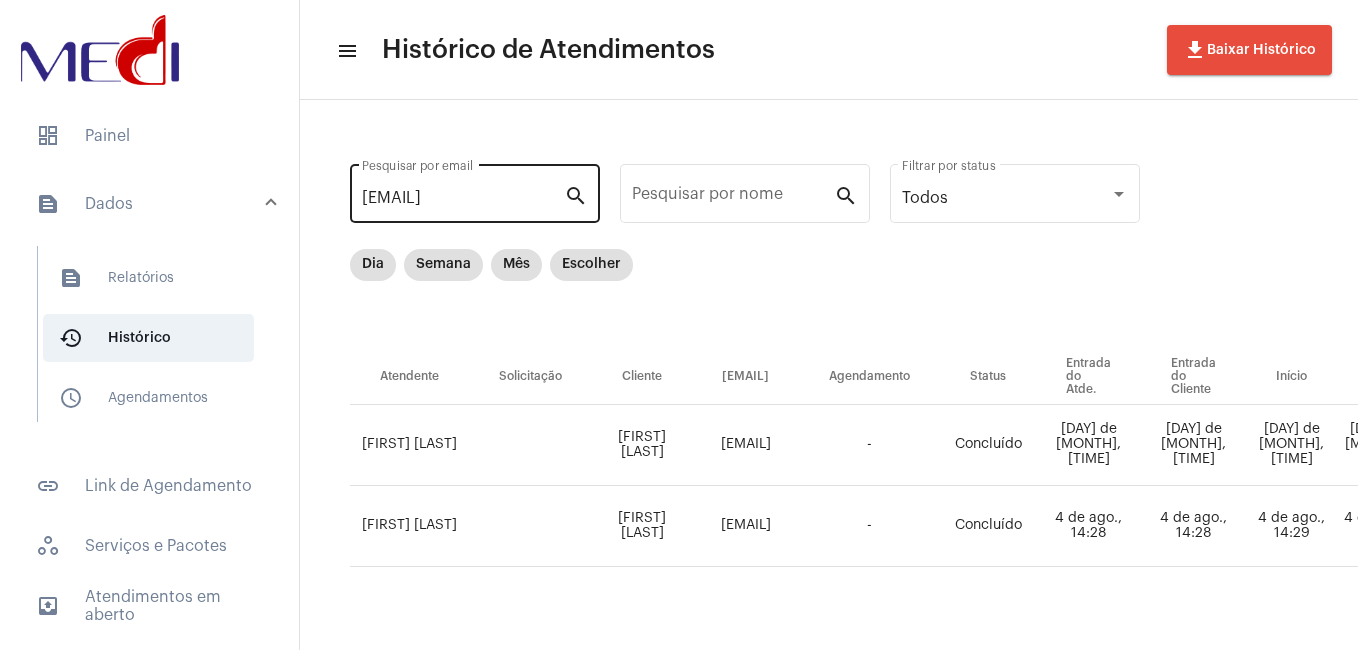 click on "[EMAIL]" at bounding box center [463, 198] 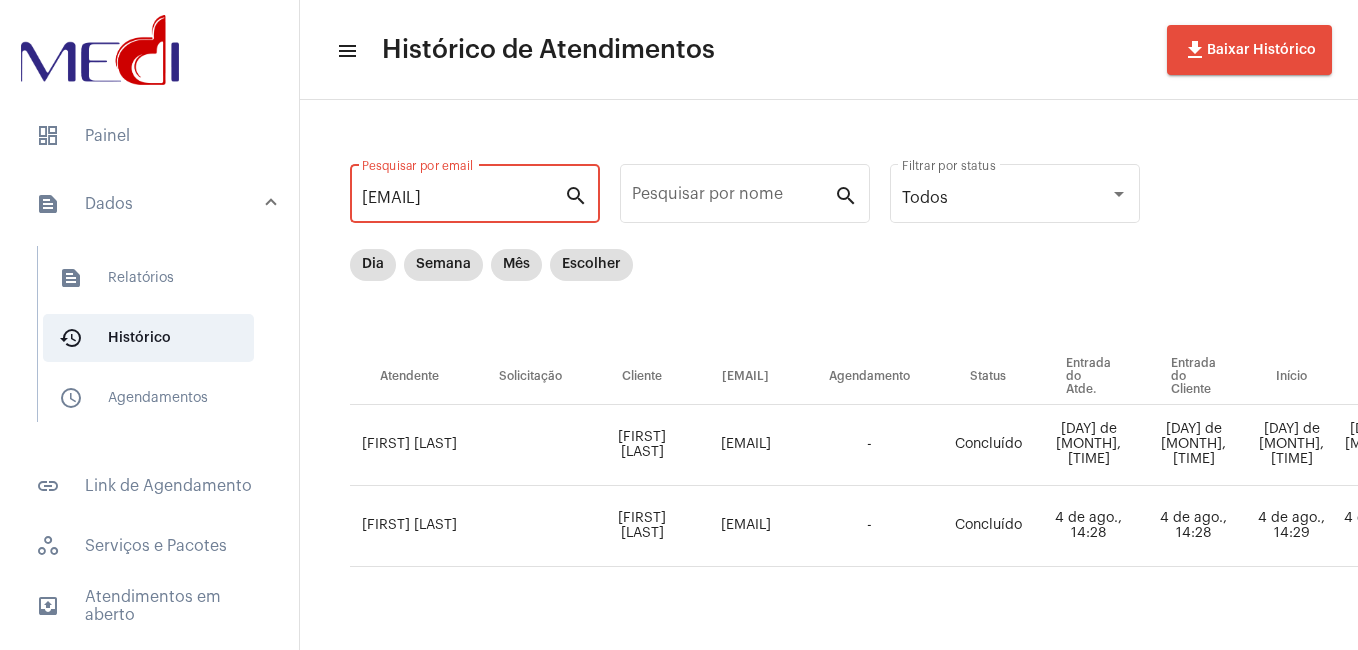 click on "[EMAIL]" at bounding box center (463, 198) 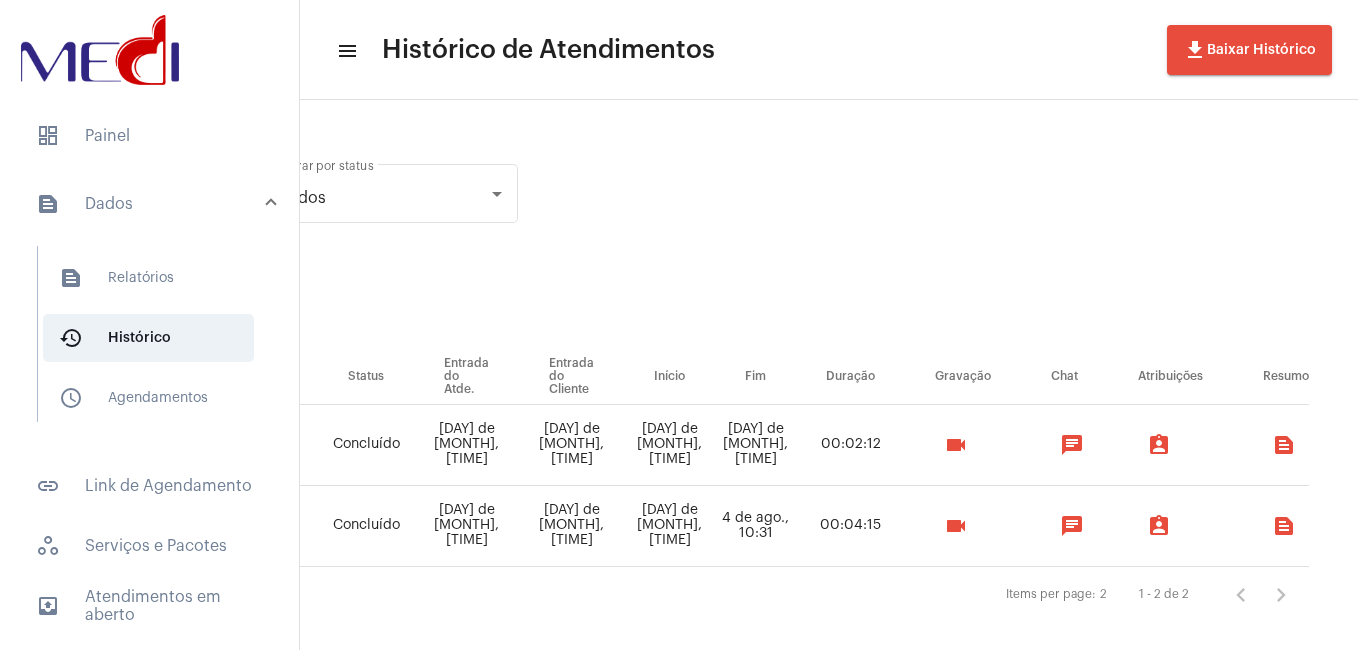 scroll, scrollTop: 0, scrollLeft: 625, axis: horizontal 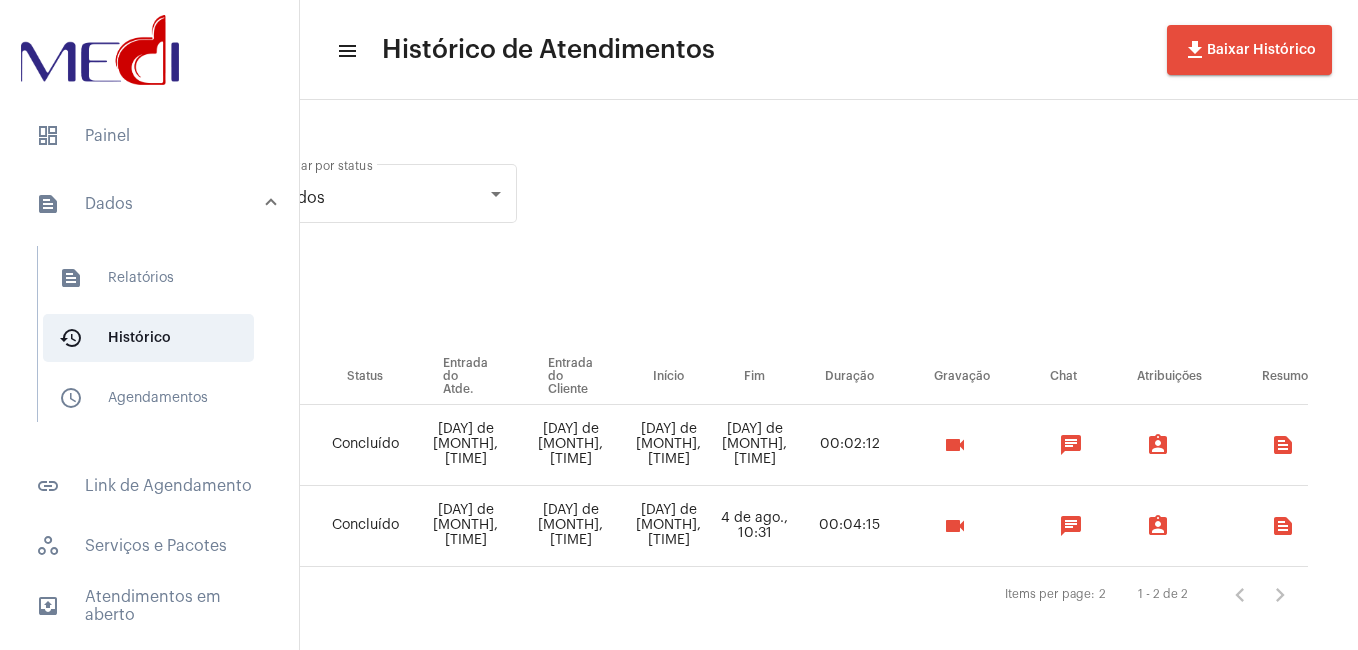 type on "[EMAIL]" 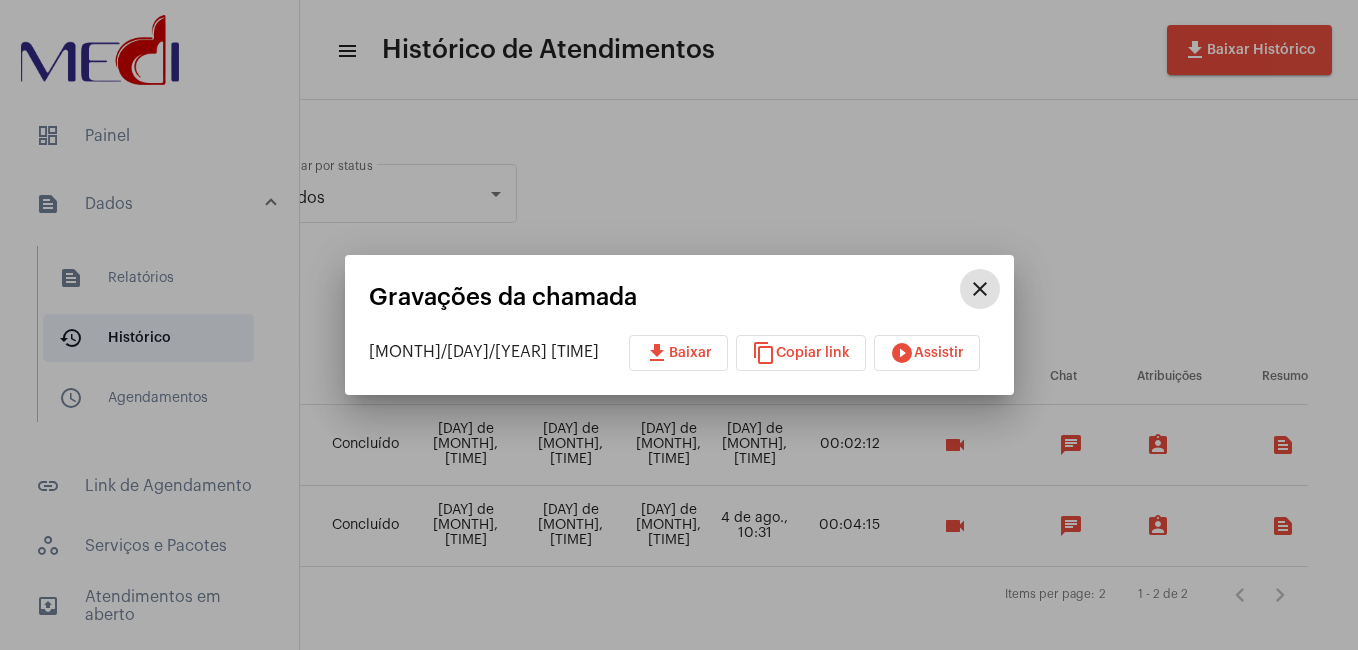 click on "play_circle_filled  Assistir" at bounding box center (927, 353) 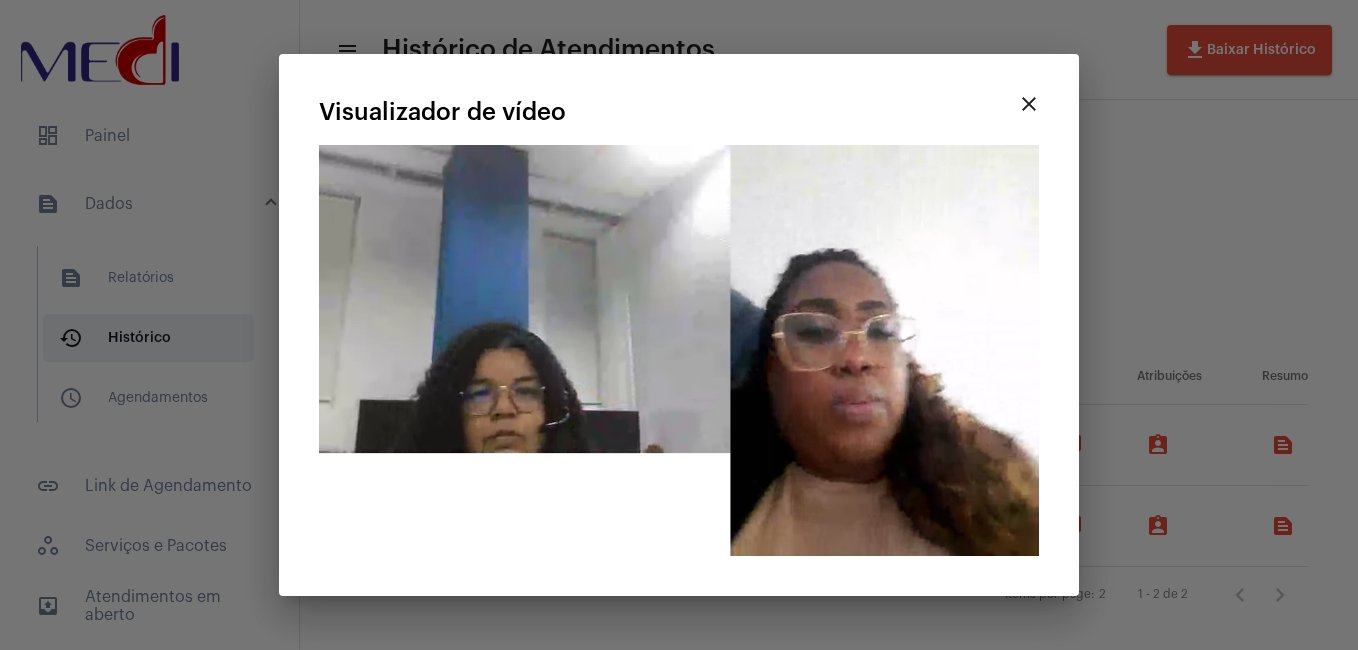 click on "close" at bounding box center (1029, 104) 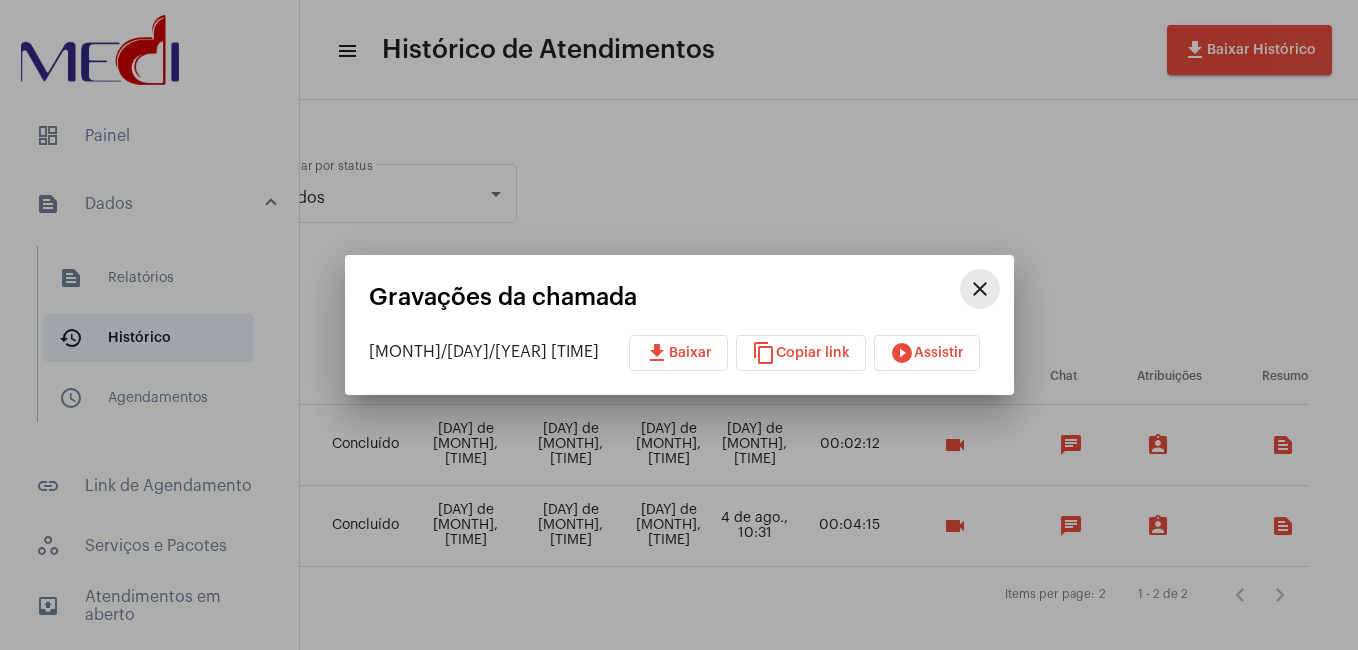 click on "close" at bounding box center [980, 289] 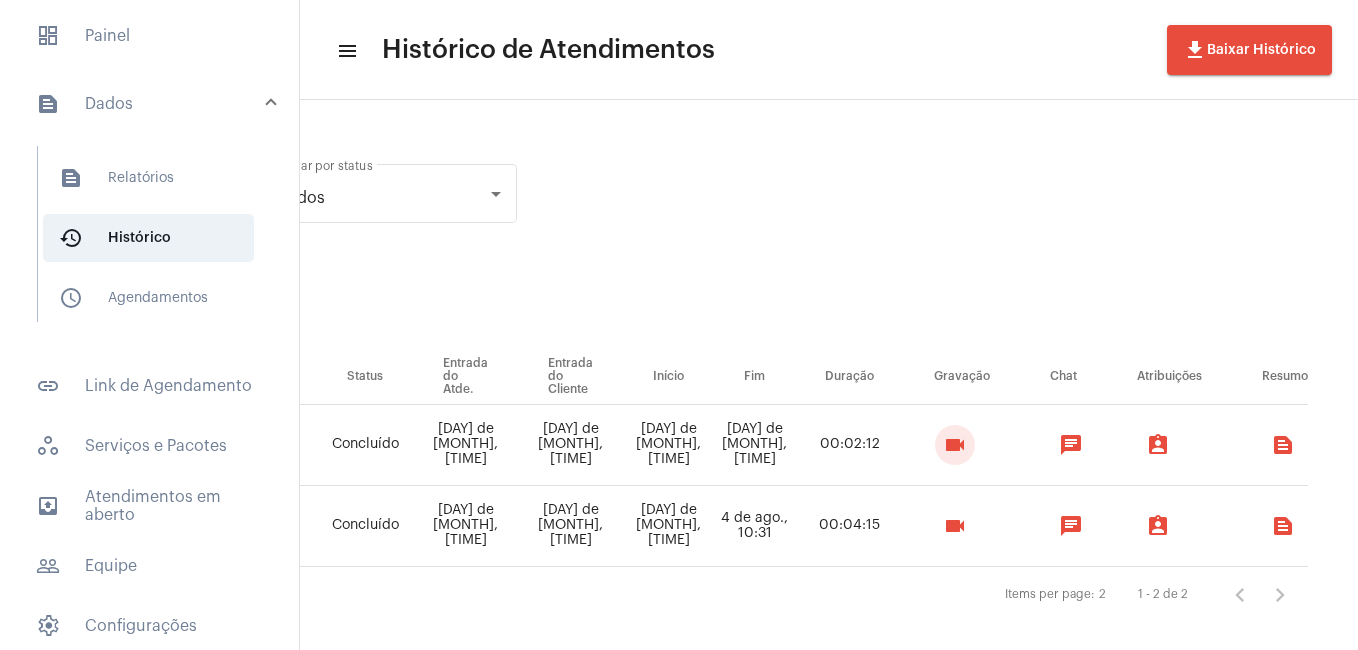 scroll, scrollTop: 172, scrollLeft: 0, axis: vertical 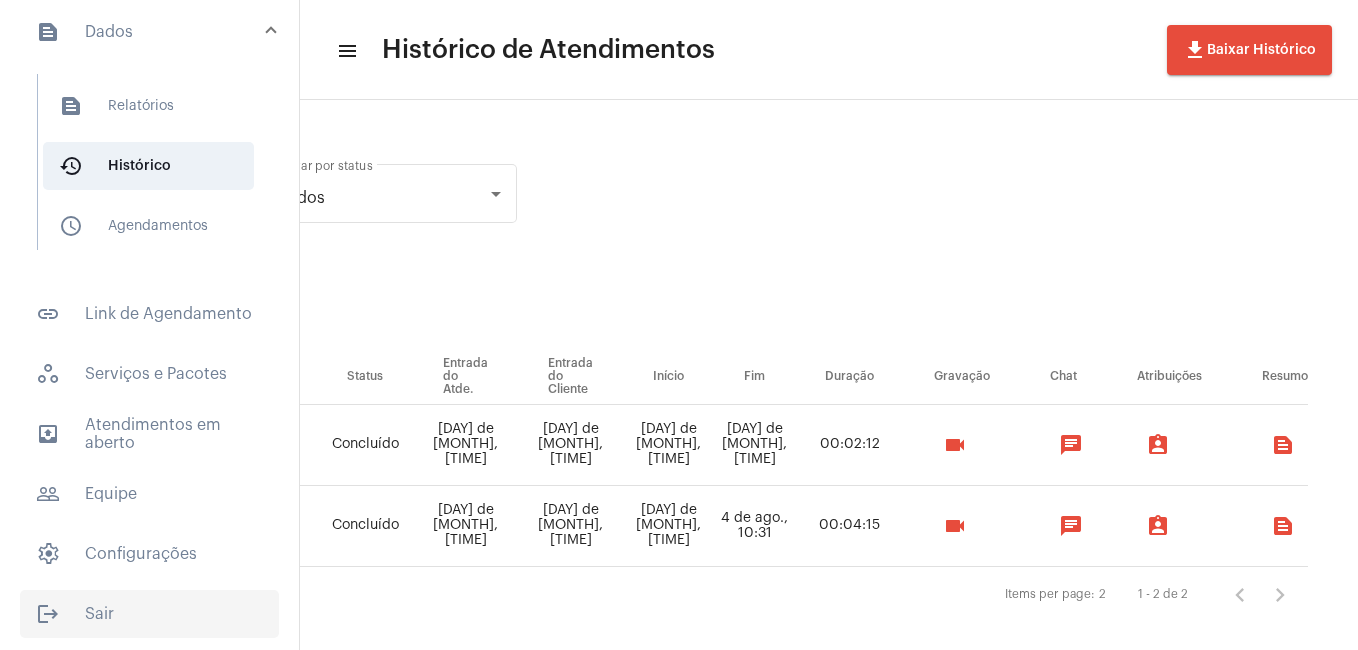 click on "logout  Sair" 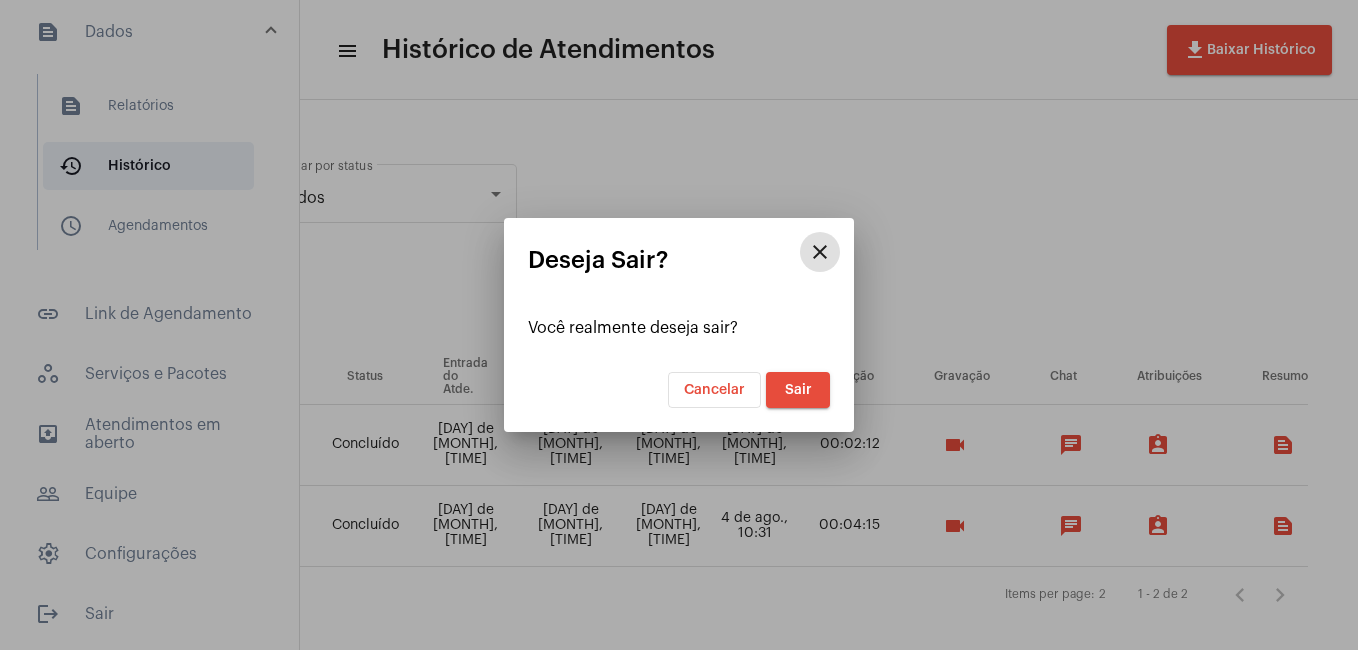 click on "Sair" at bounding box center (798, 390) 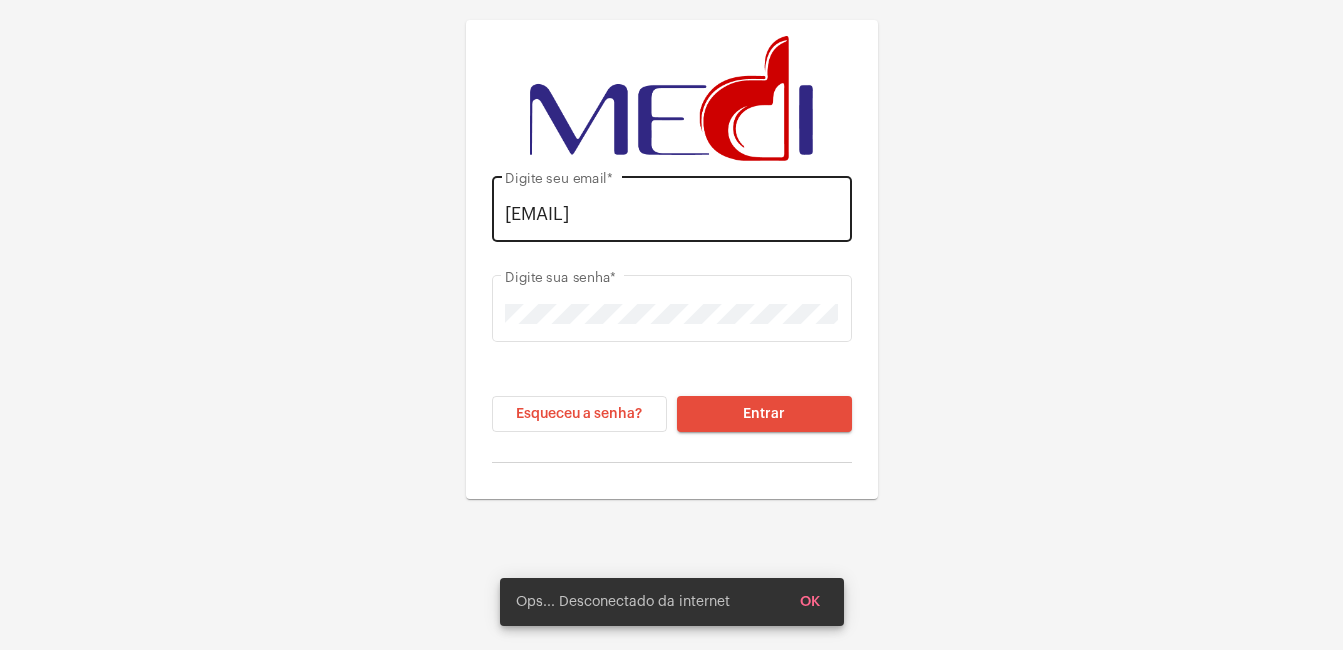 click on "[EMAIL]" at bounding box center (671, 214) 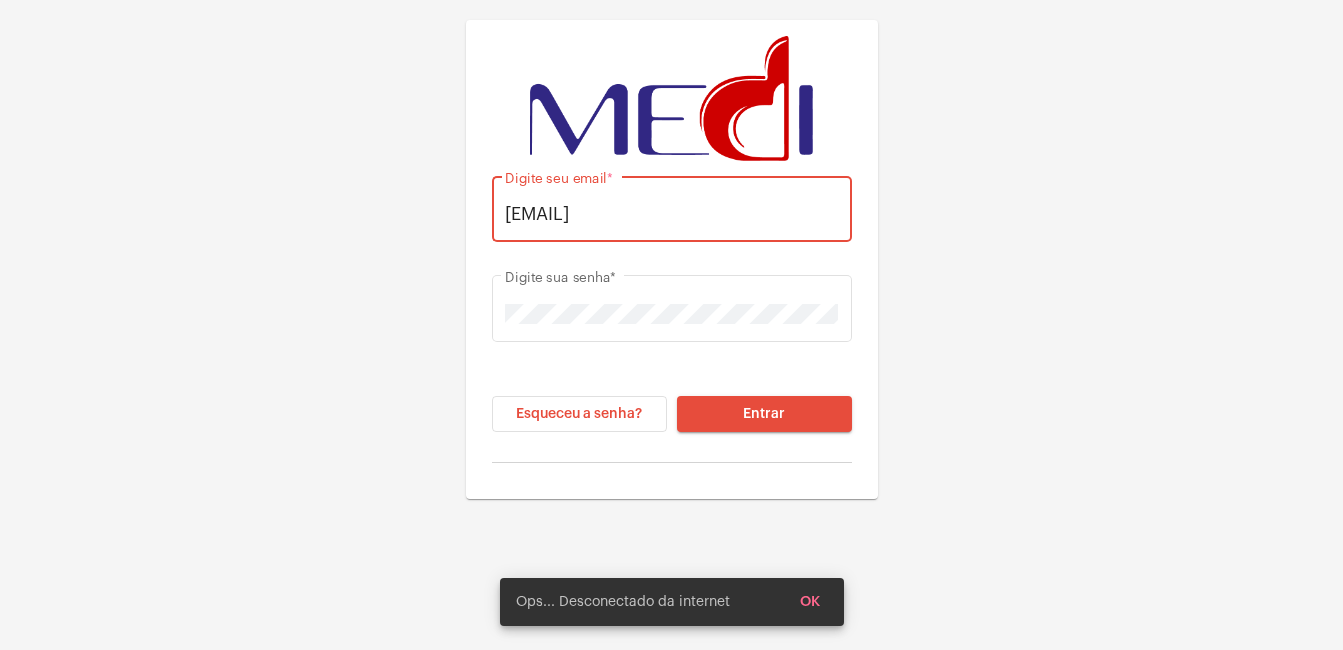 click on "[EMAIL]" at bounding box center (671, 214) 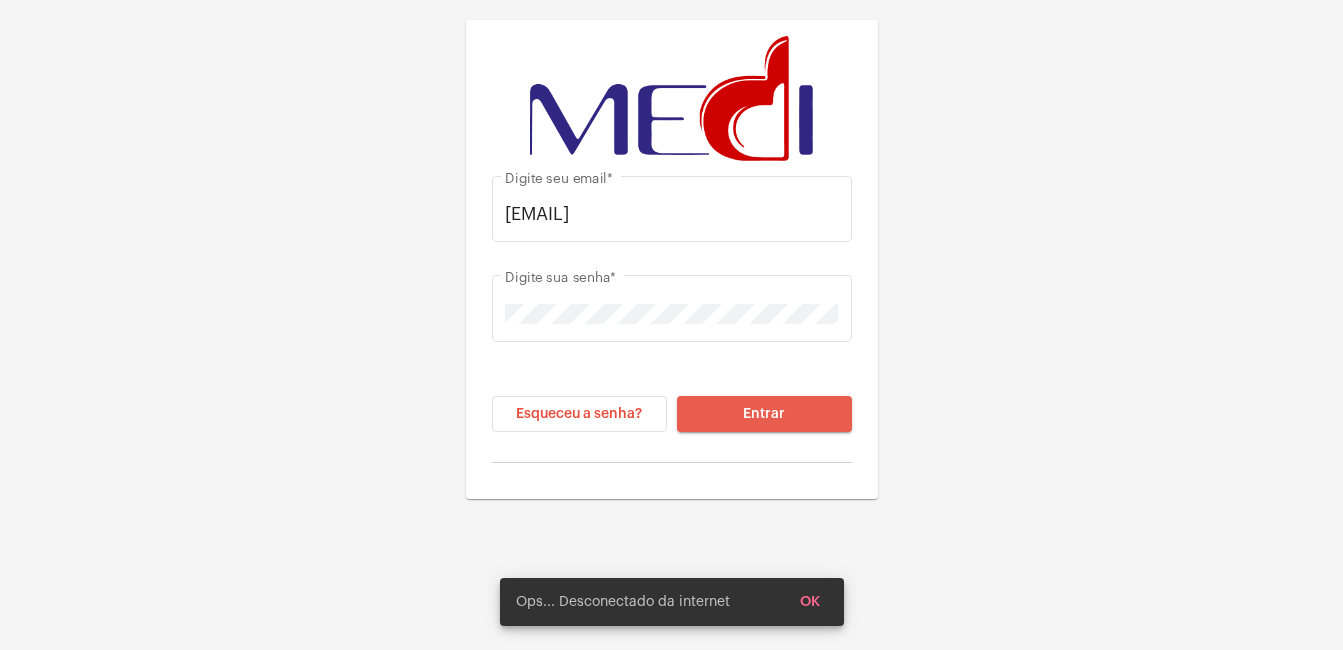 click on "Entrar" 